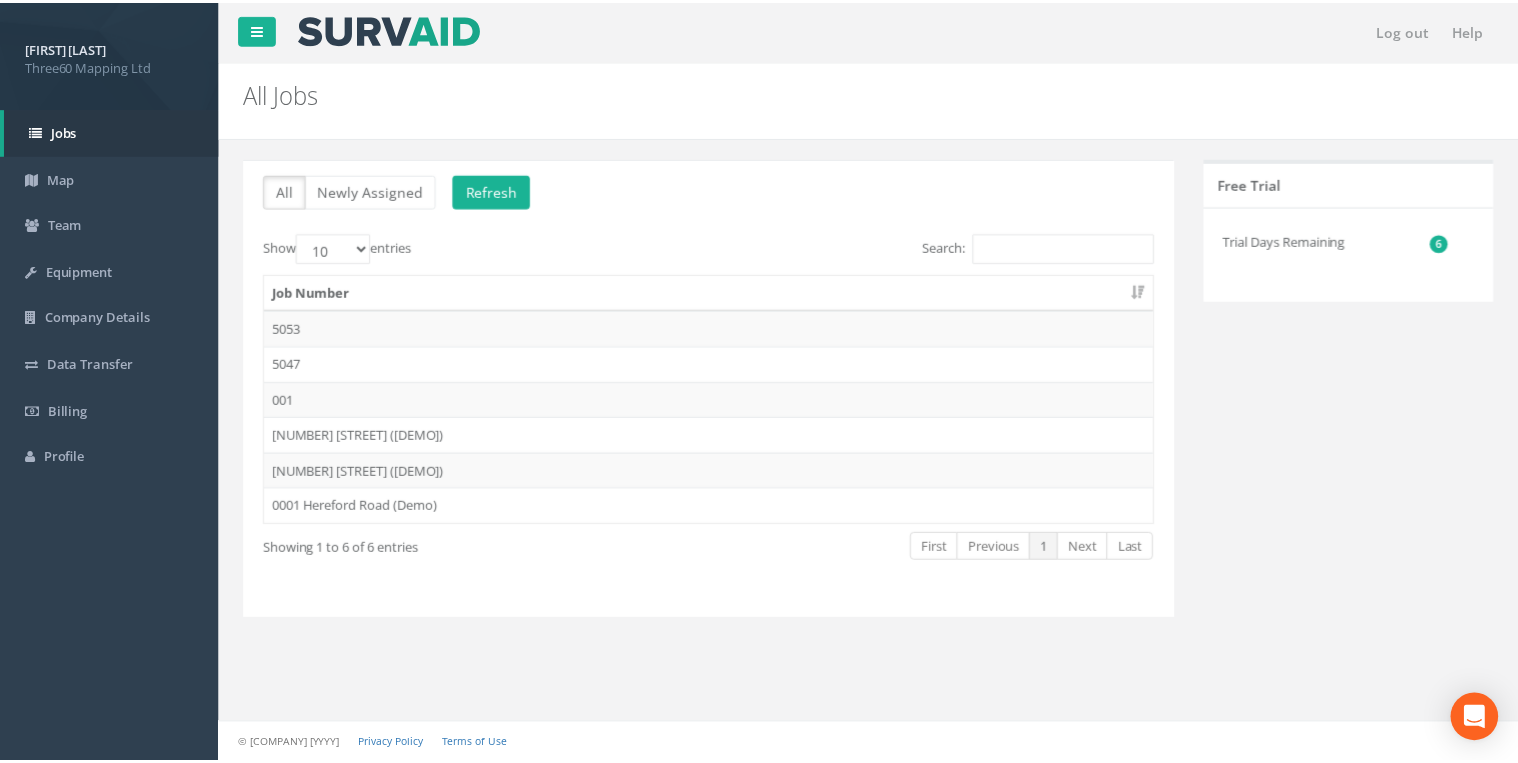 scroll, scrollTop: 0, scrollLeft: 0, axis: both 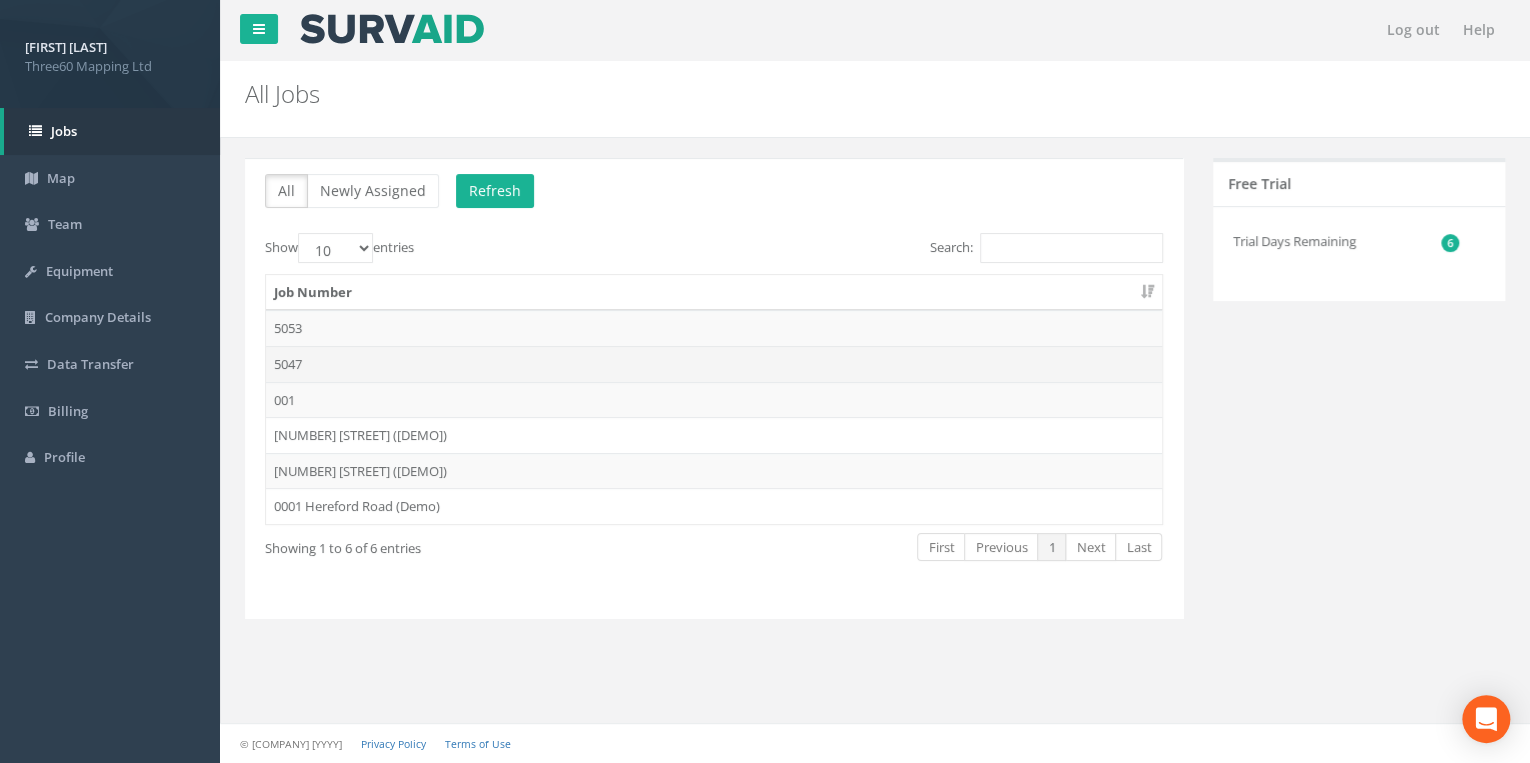 click on "5047" at bounding box center (714, 364) 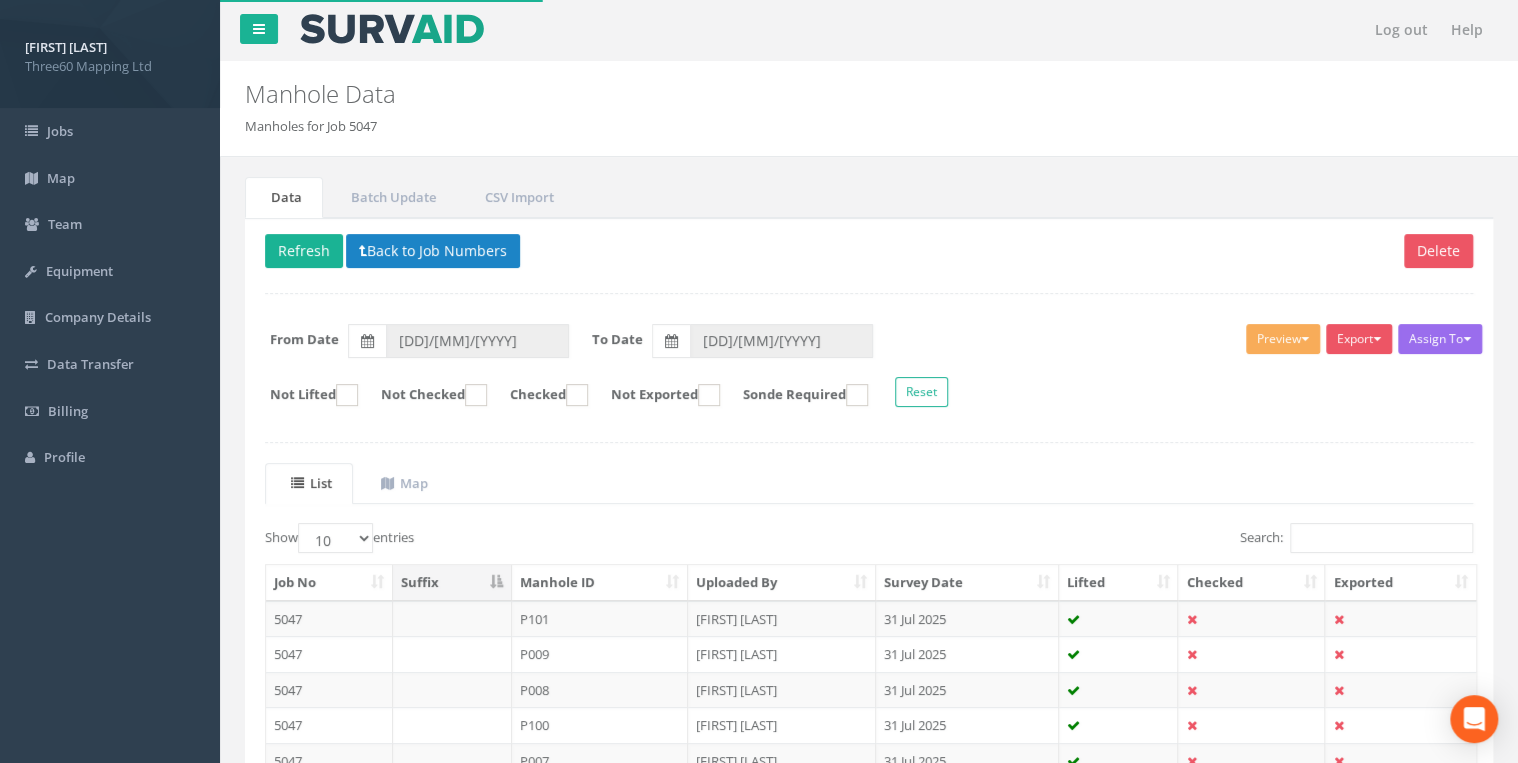 scroll, scrollTop: 347, scrollLeft: 0, axis: vertical 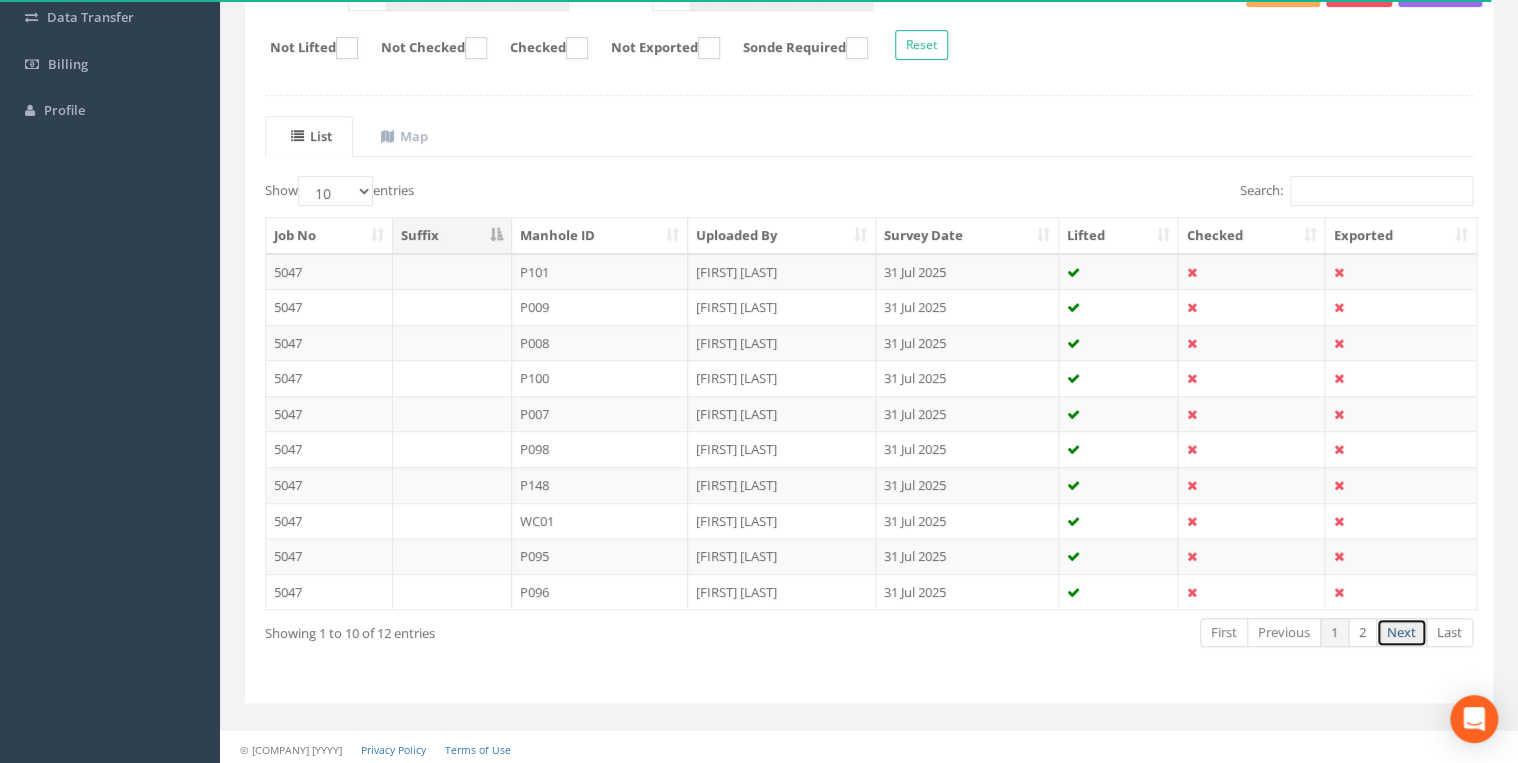 click on "Next" at bounding box center (1401, 632) 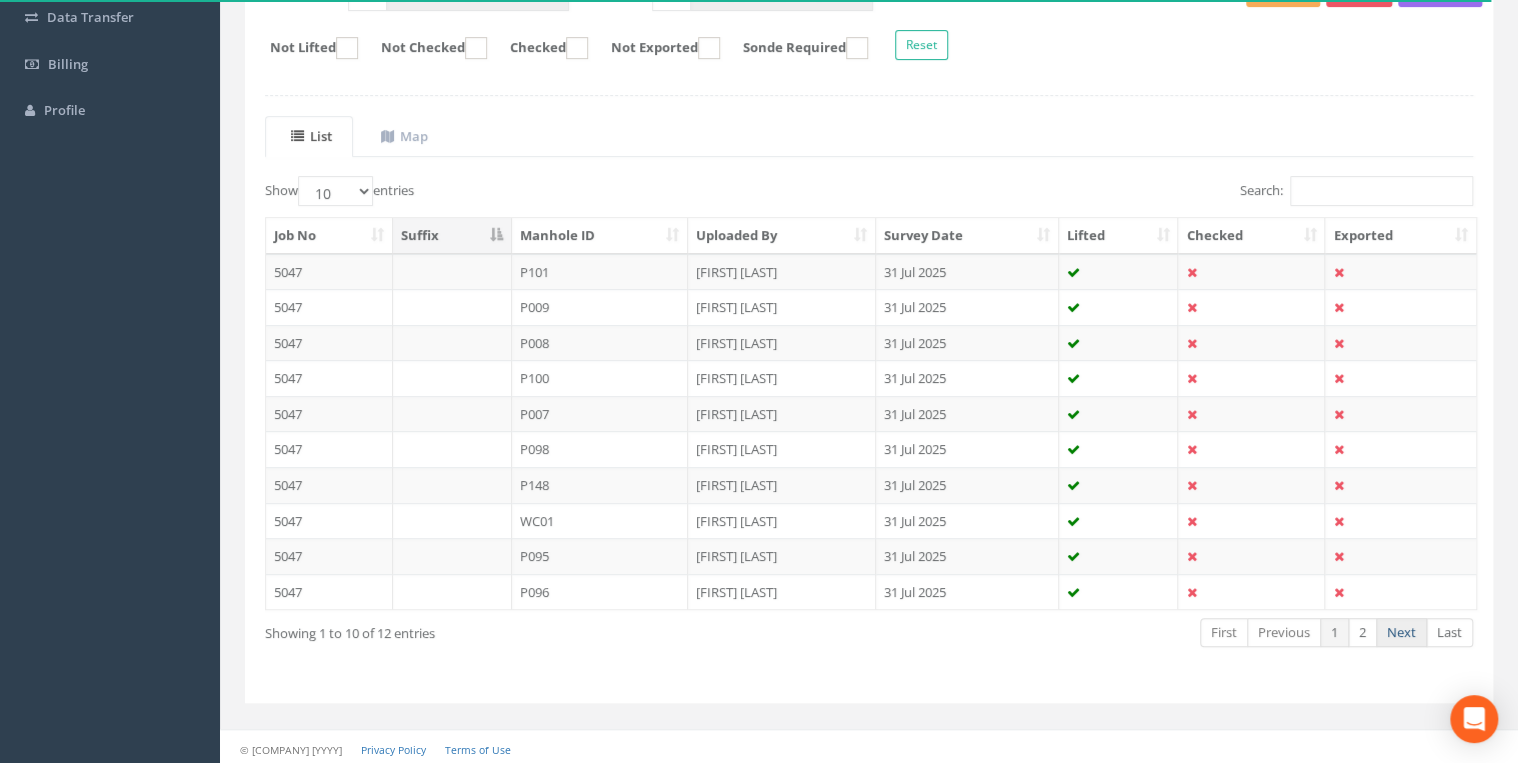 scroll, scrollTop: 64, scrollLeft: 0, axis: vertical 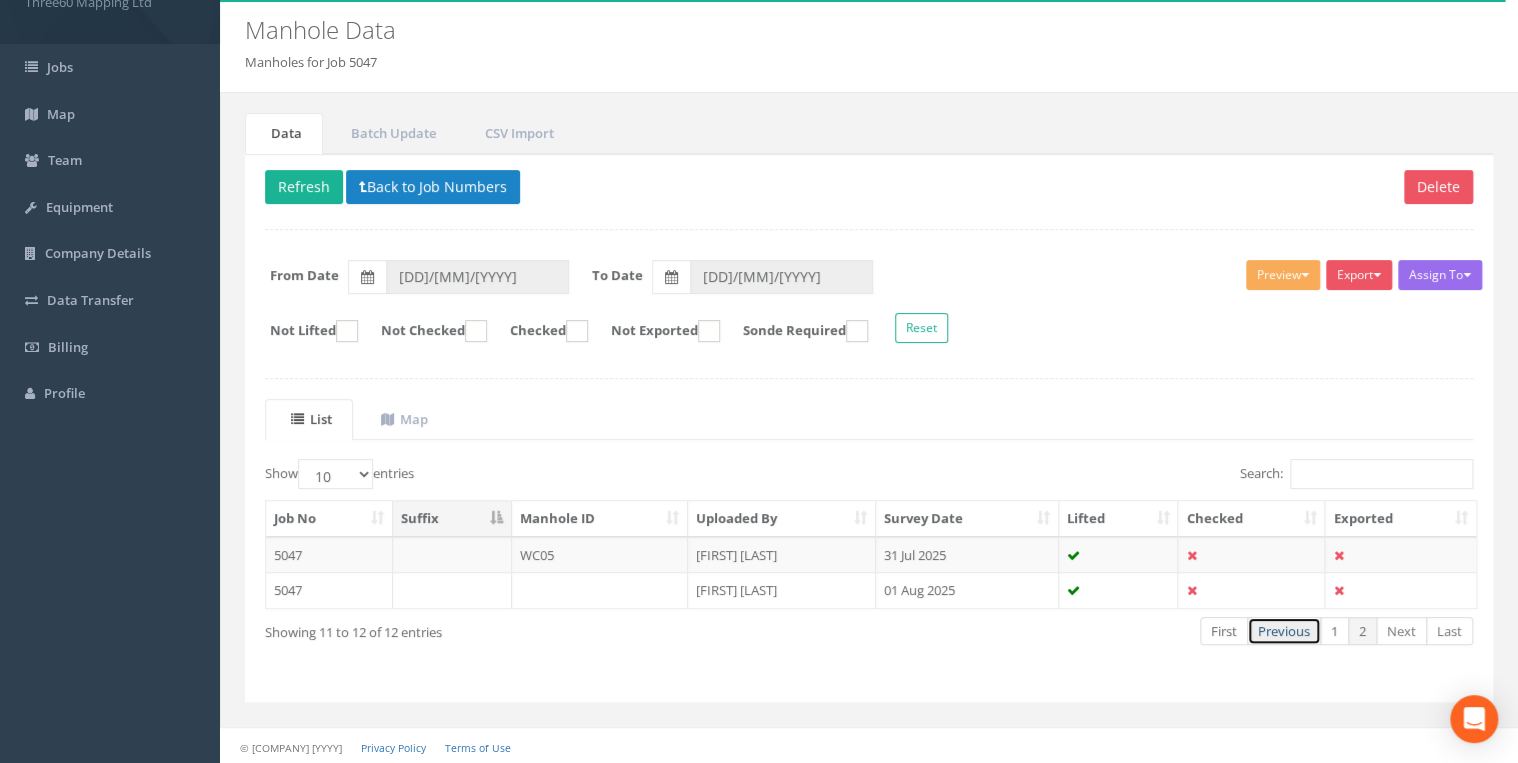 click on "Previous" at bounding box center (1284, 631) 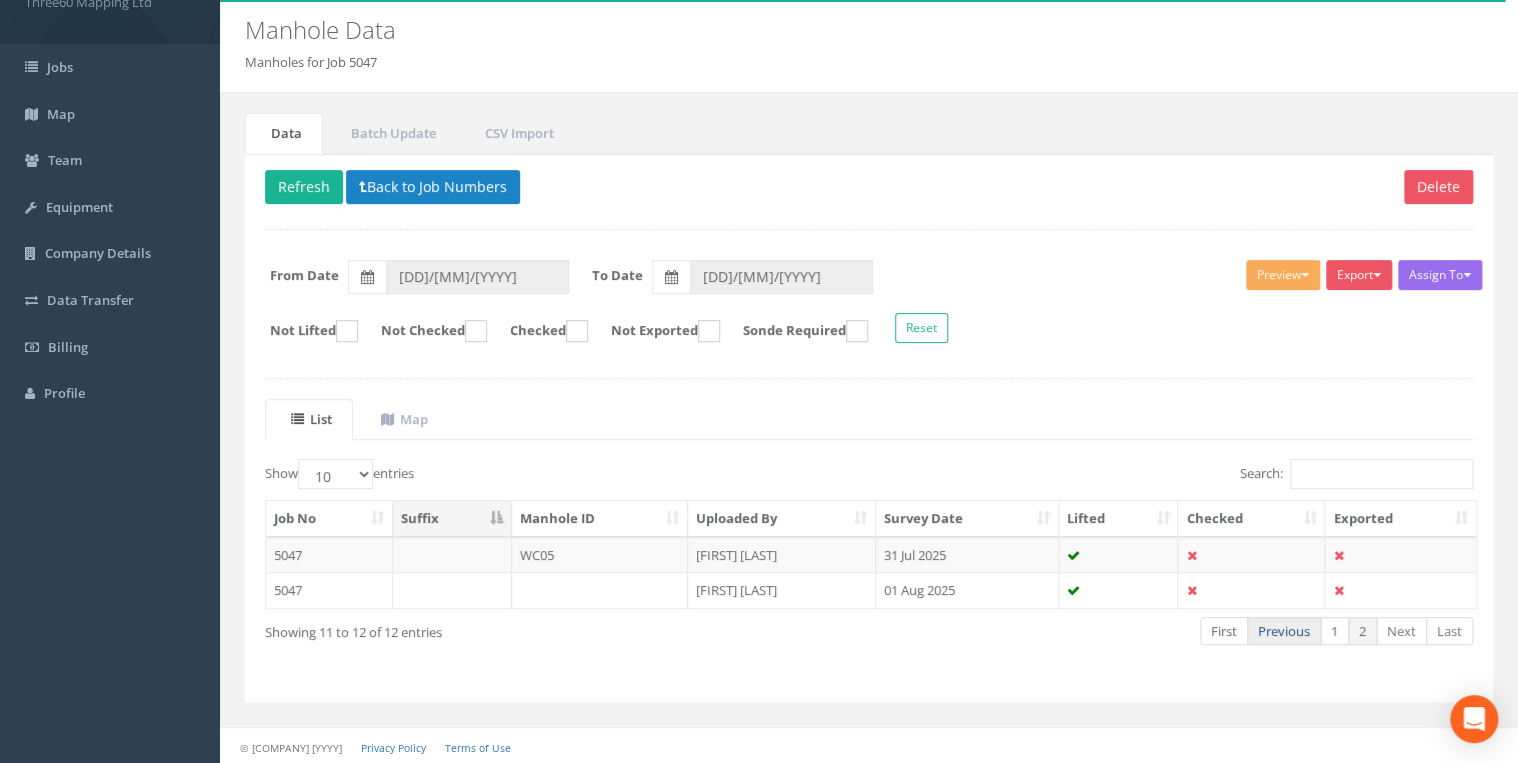 scroll, scrollTop: 347, scrollLeft: 0, axis: vertical 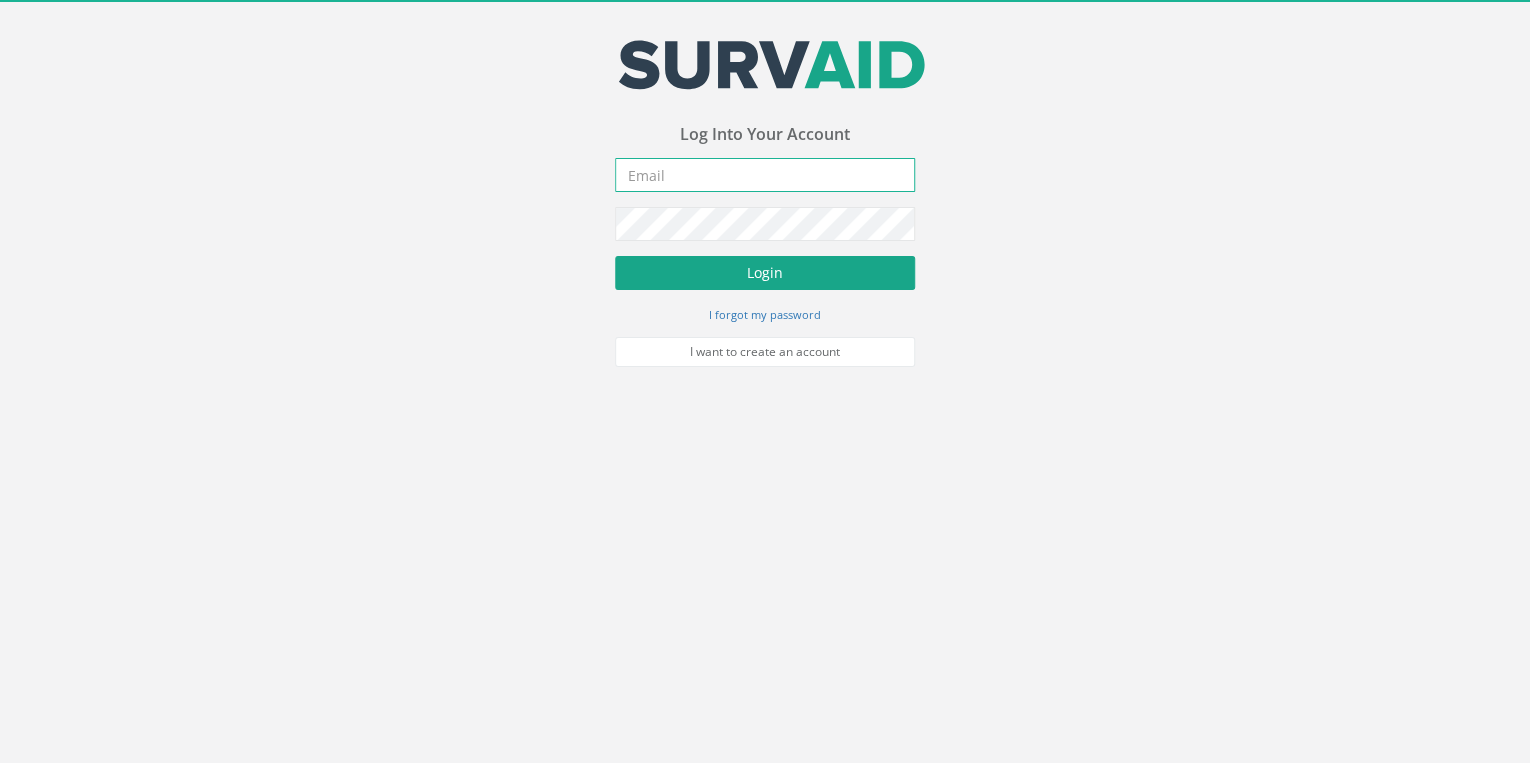 type on "info@example.com" 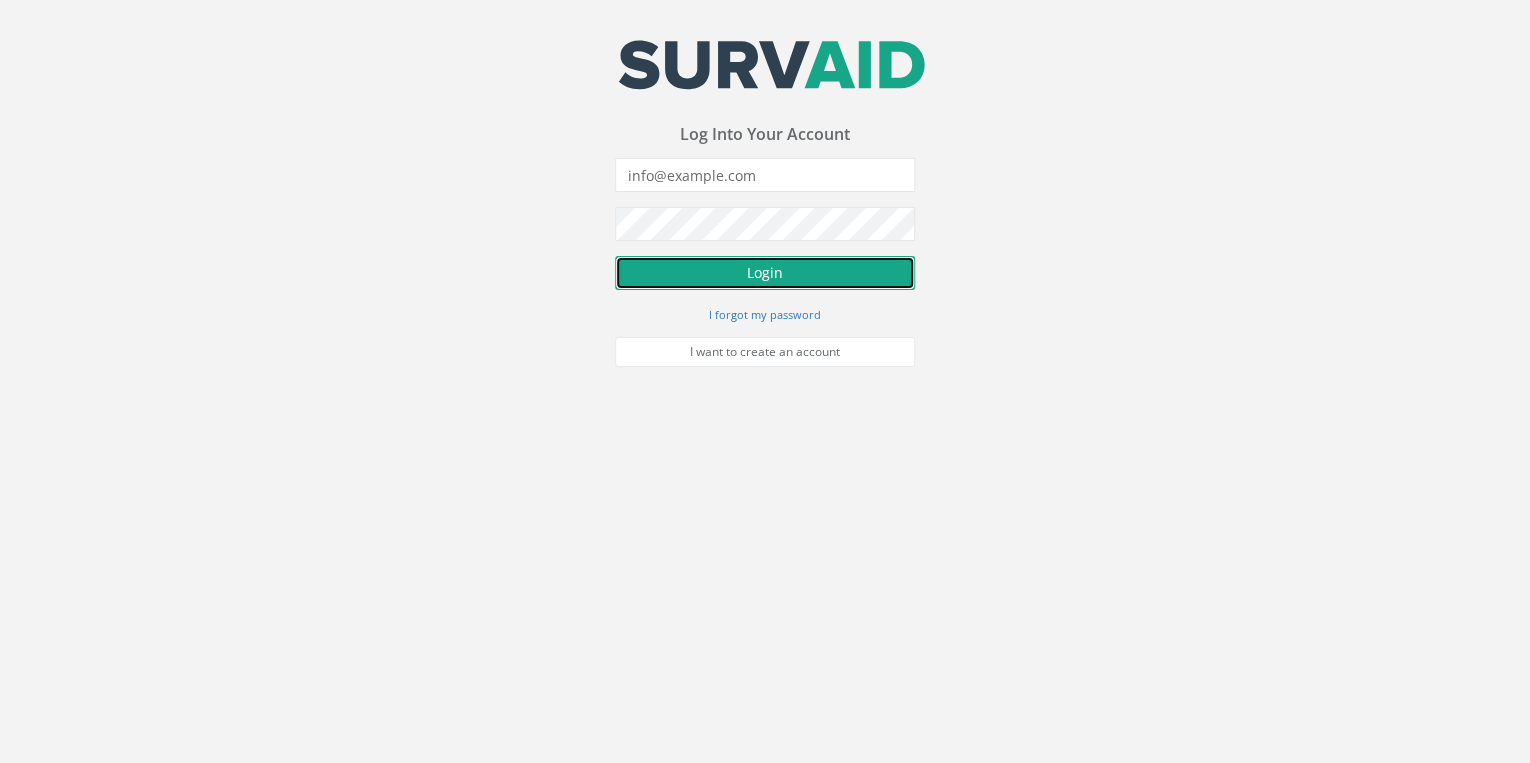 click on "Login" at bounding box center [765, 273] 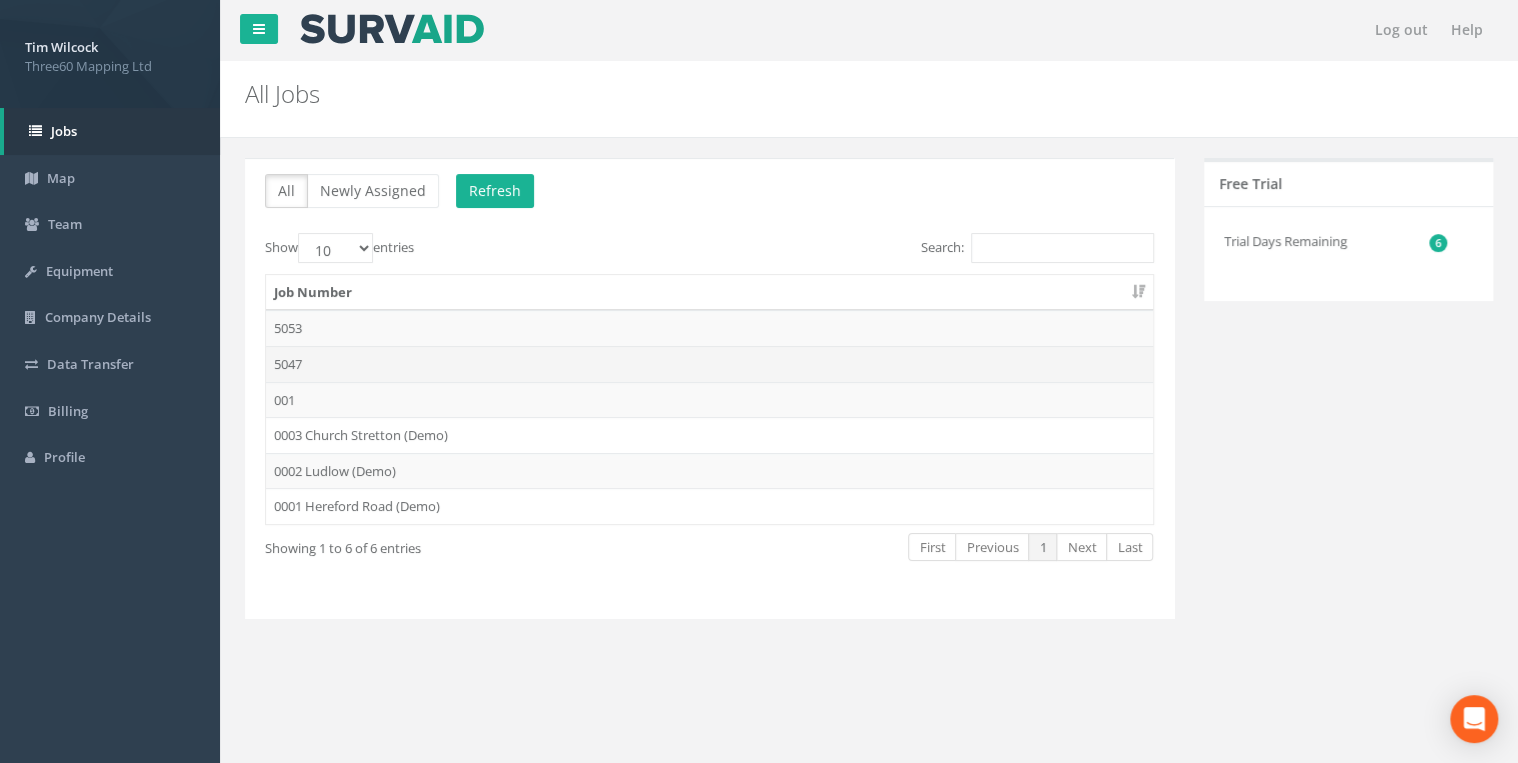 click on "5047" at bounding box center (709, 364) 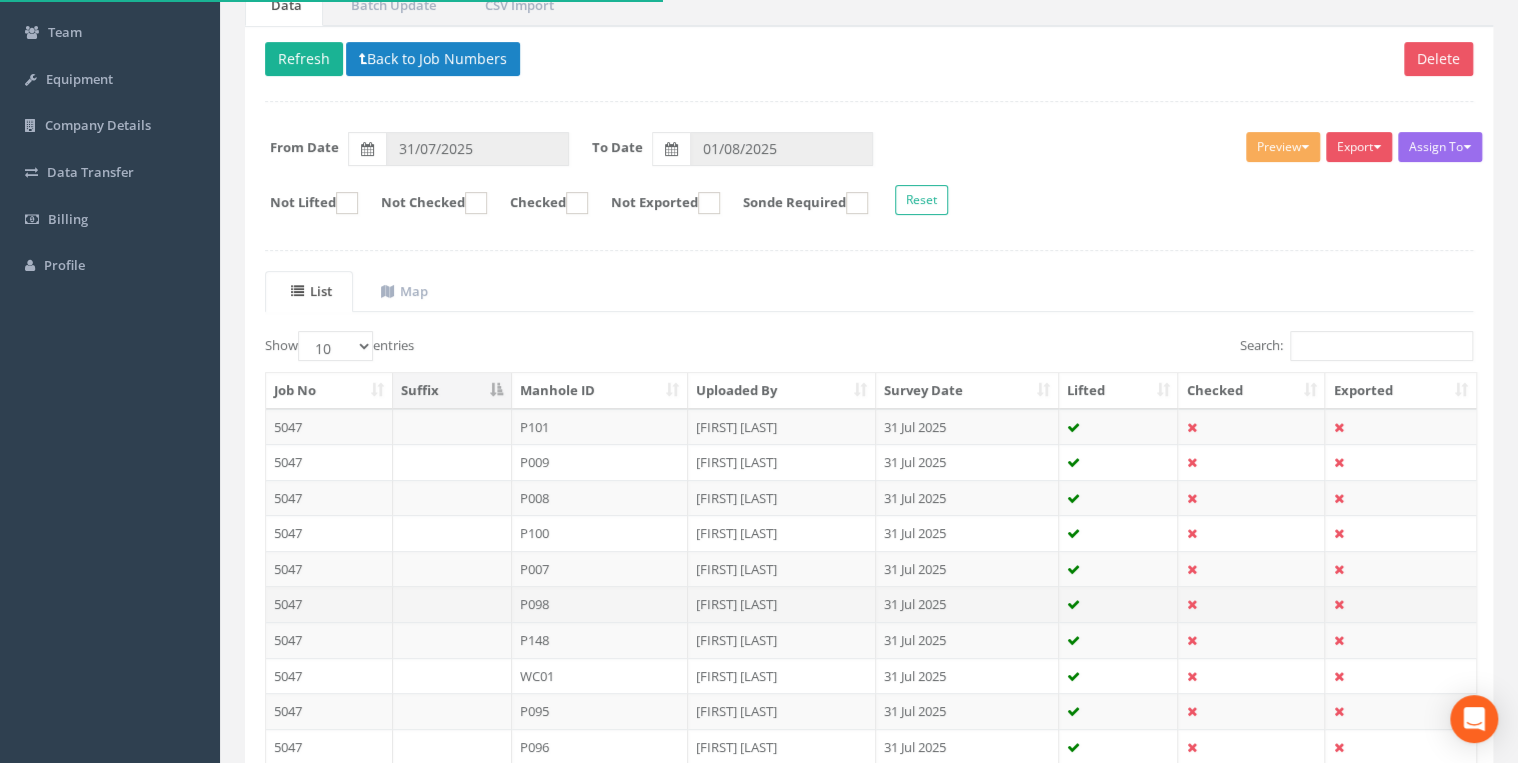 scroll, scrollTop: 347, scrollLeft: 0, axis: vertical 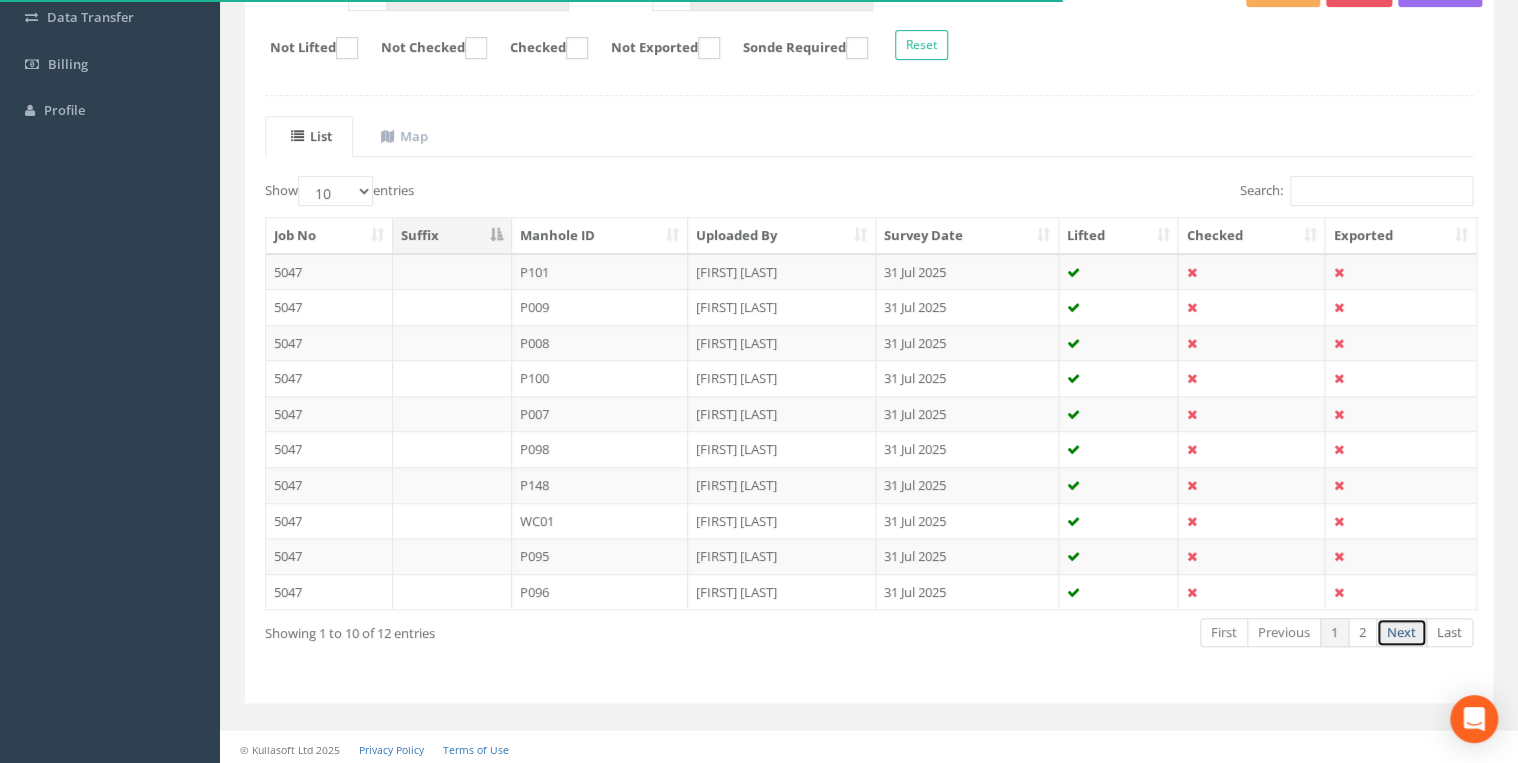 click on "Next" at bounding box center (1401, 632) 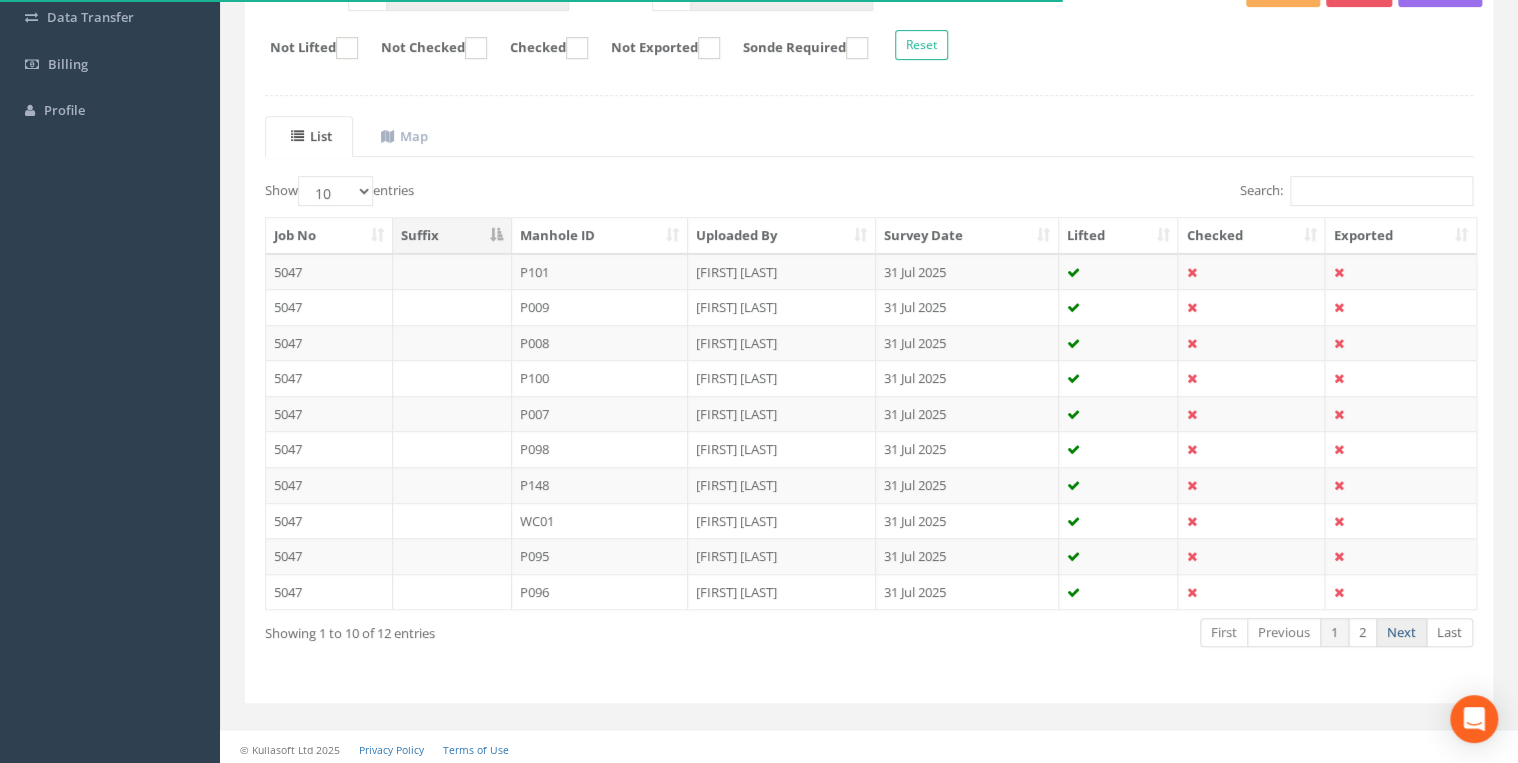 scroll, scrollTop: 64, scrollLeft: 0, axis: vertical 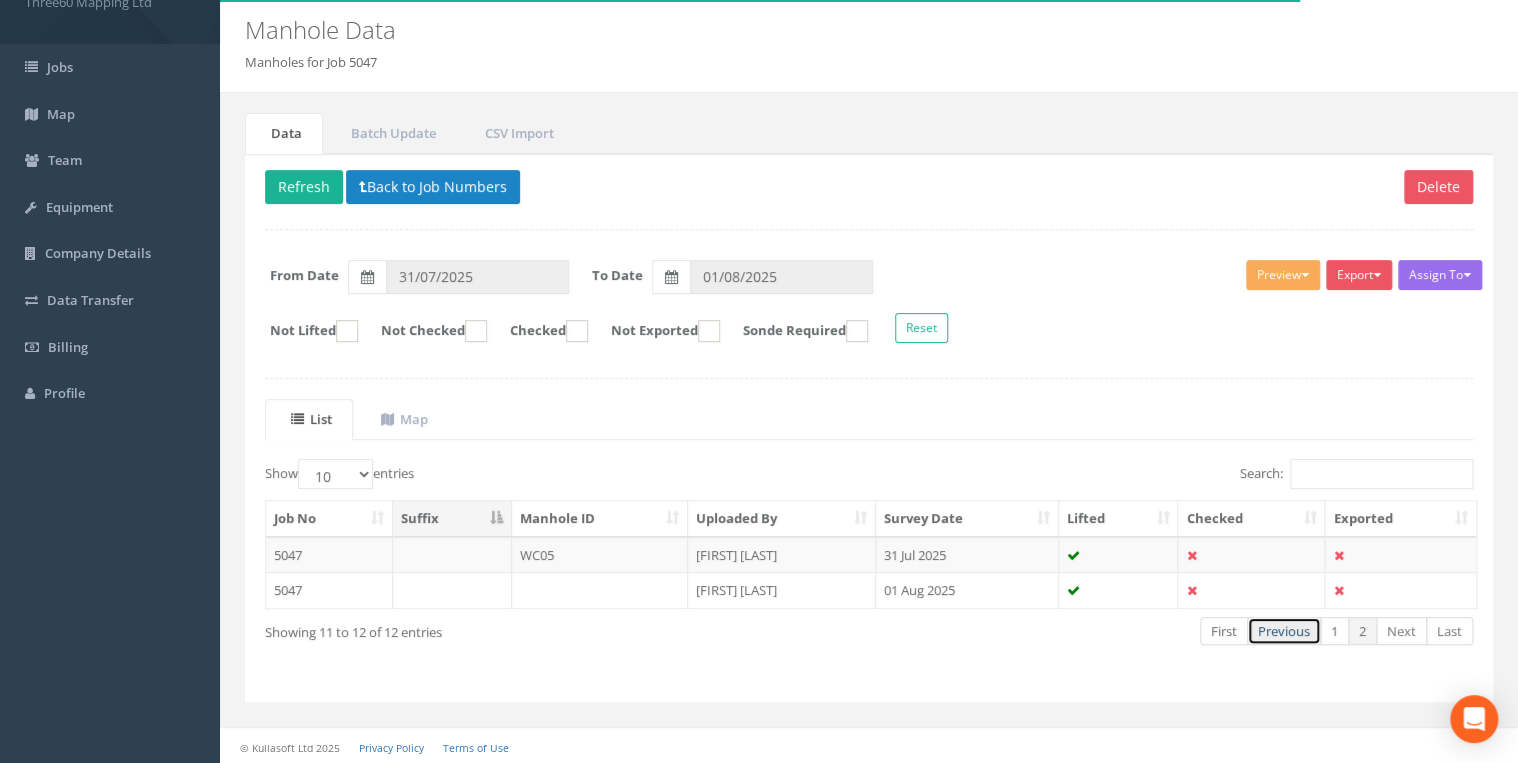 click on "Previous" at bounding box center [1284, 631] 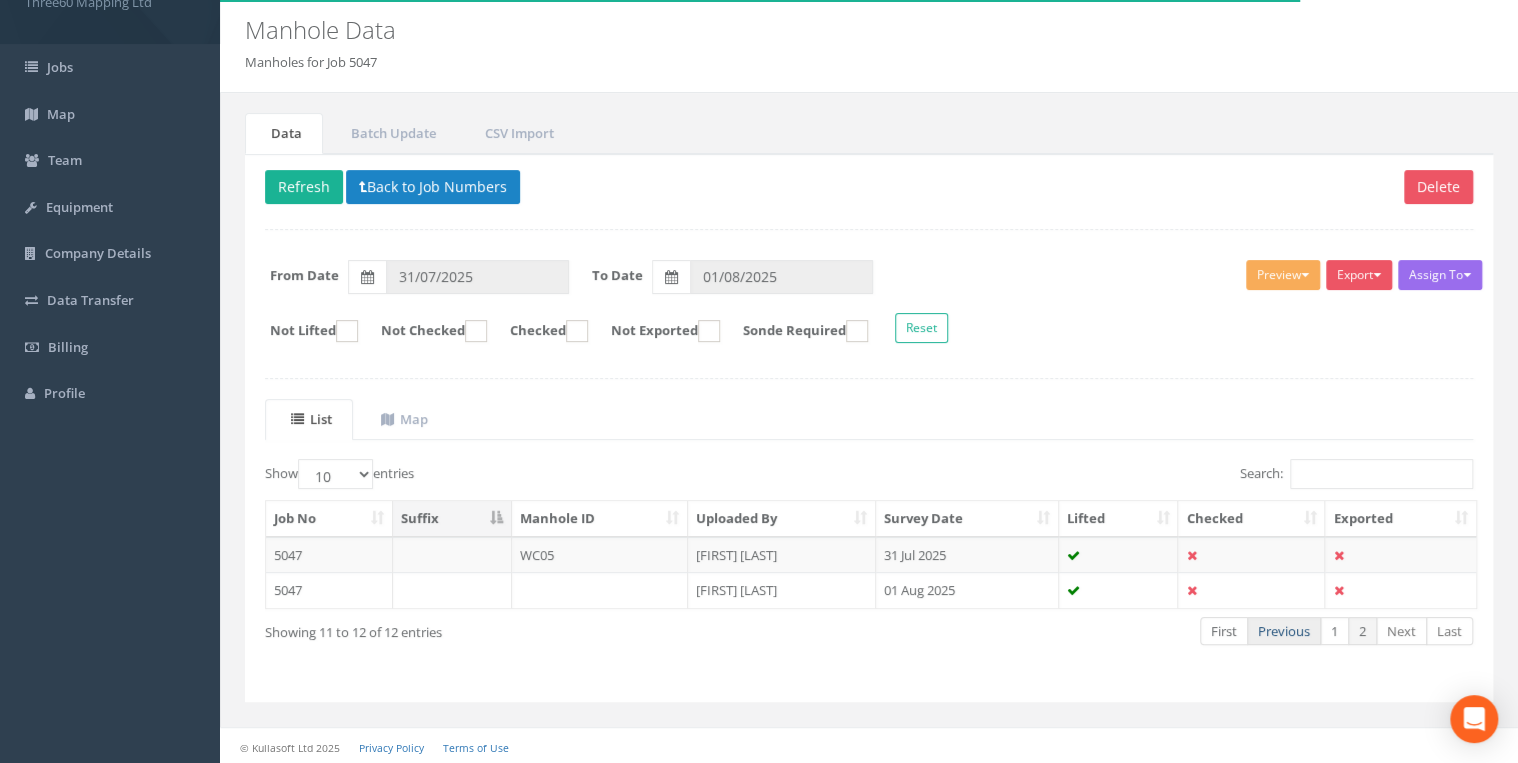 scroll, scrollTop: 347, scrollLeft: 0, axis: vertical 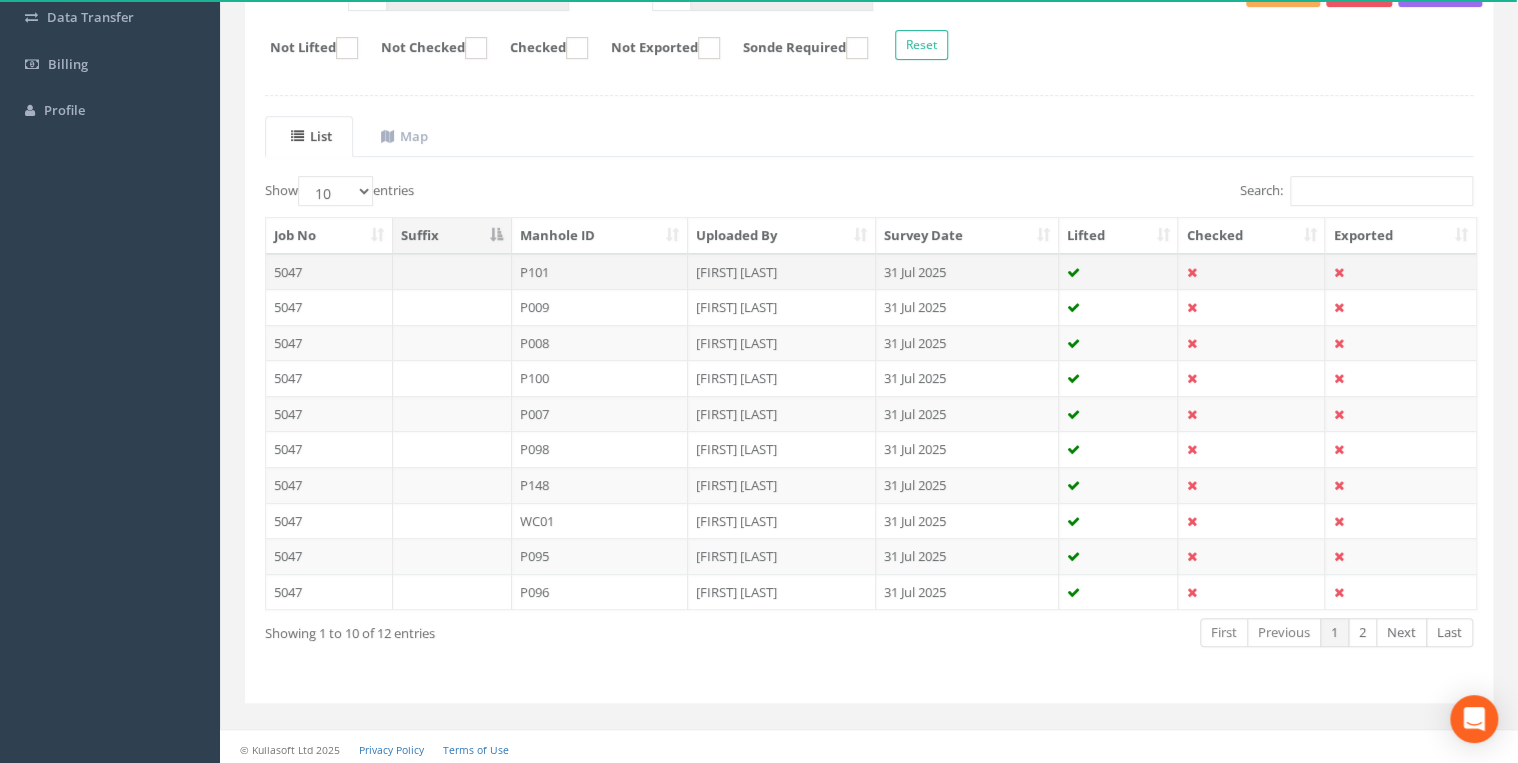 click on "P101" at bounding box center (600, 272) 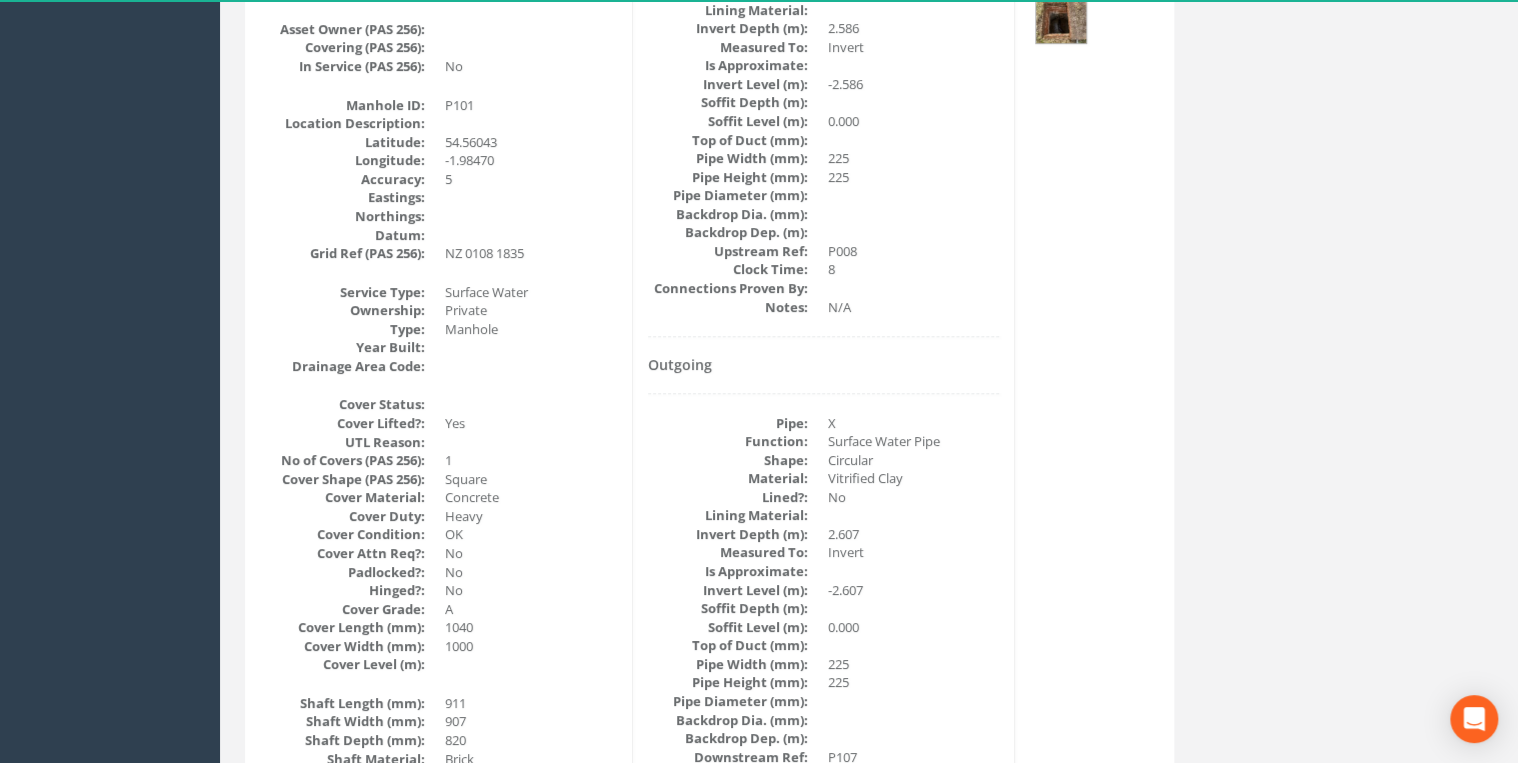 scroll, scrollTop: 533, scrollLeft: 0, axis: vertical 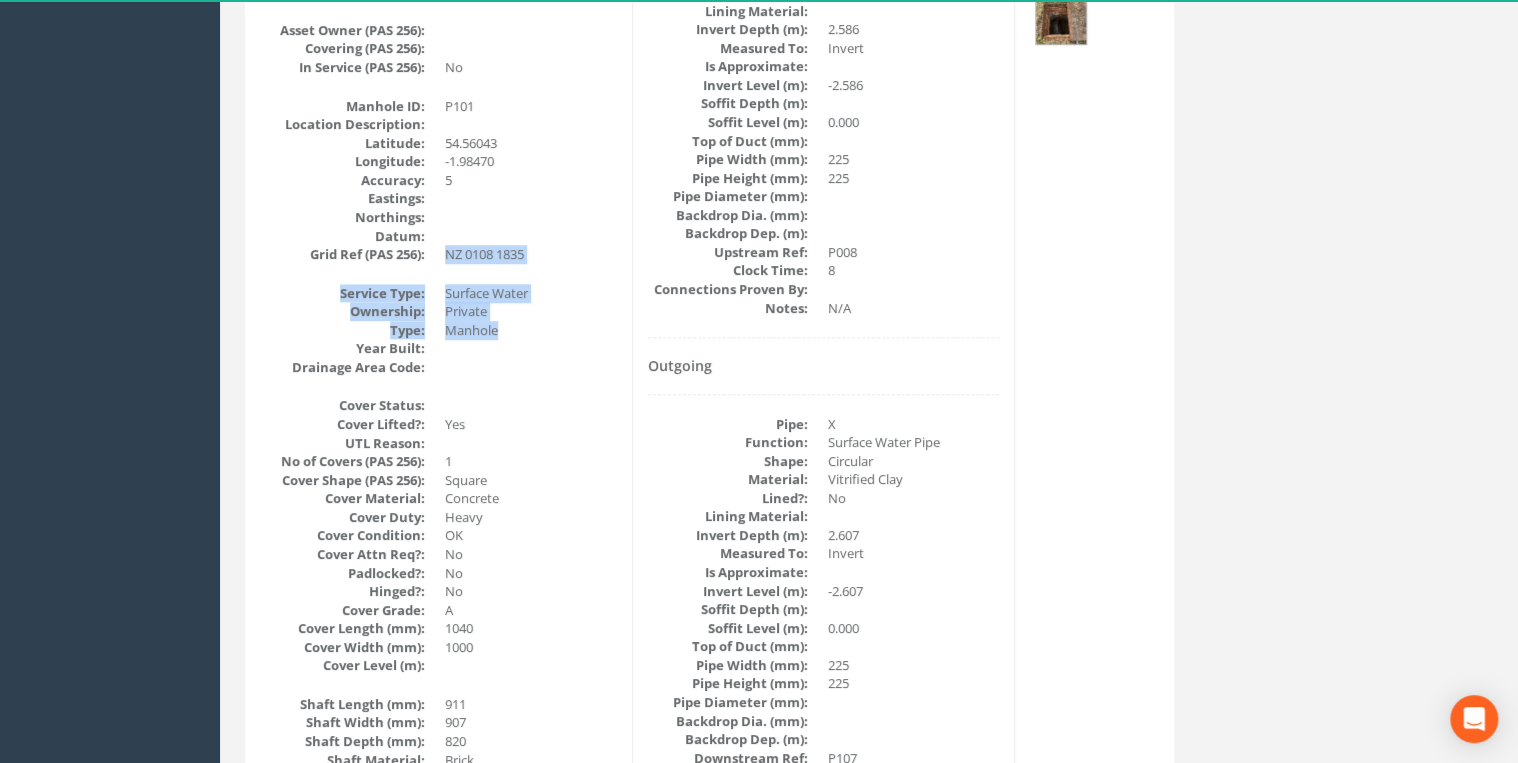 drag, startPoint x: 520, startPoint y: 330, endPoint x: 444, endPoint y: 246, distance: 113.27842 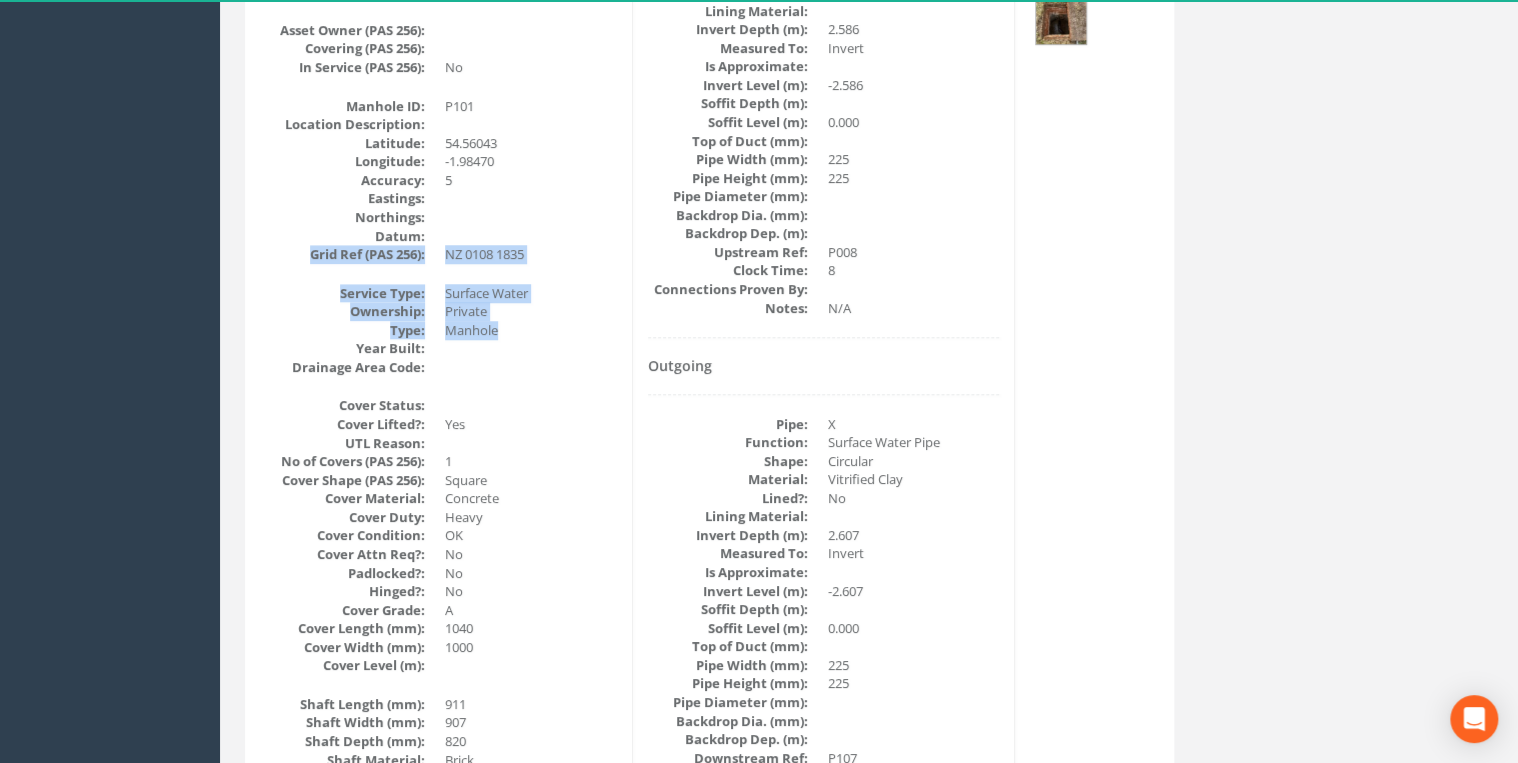 drag, startPoint x: 542, startPoint y: 326, endPoint x: 448, endPoint y: 236, distance: 130.13838 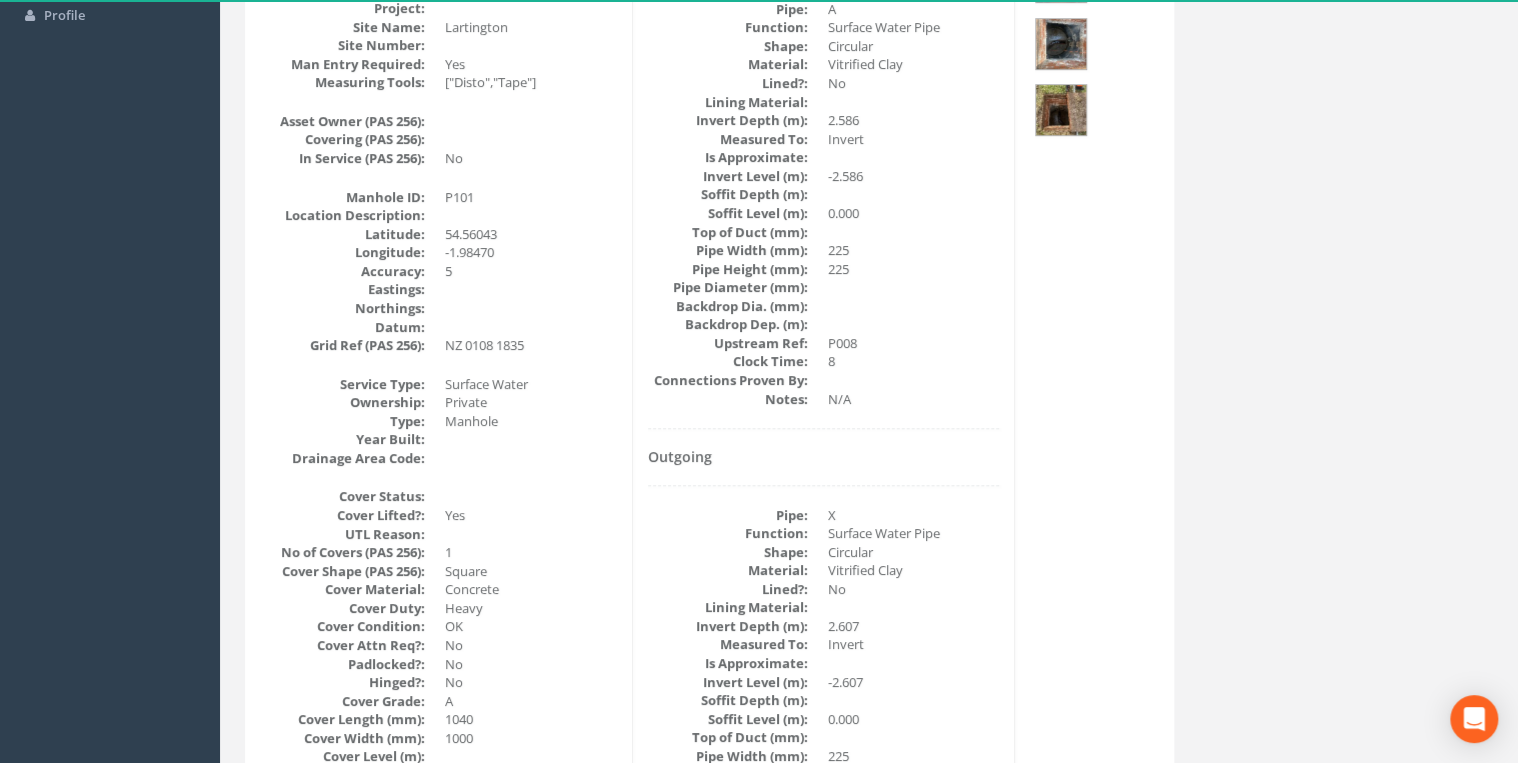 scroll, scrollTop: 320, scrollLeft: 0, axis: vertical 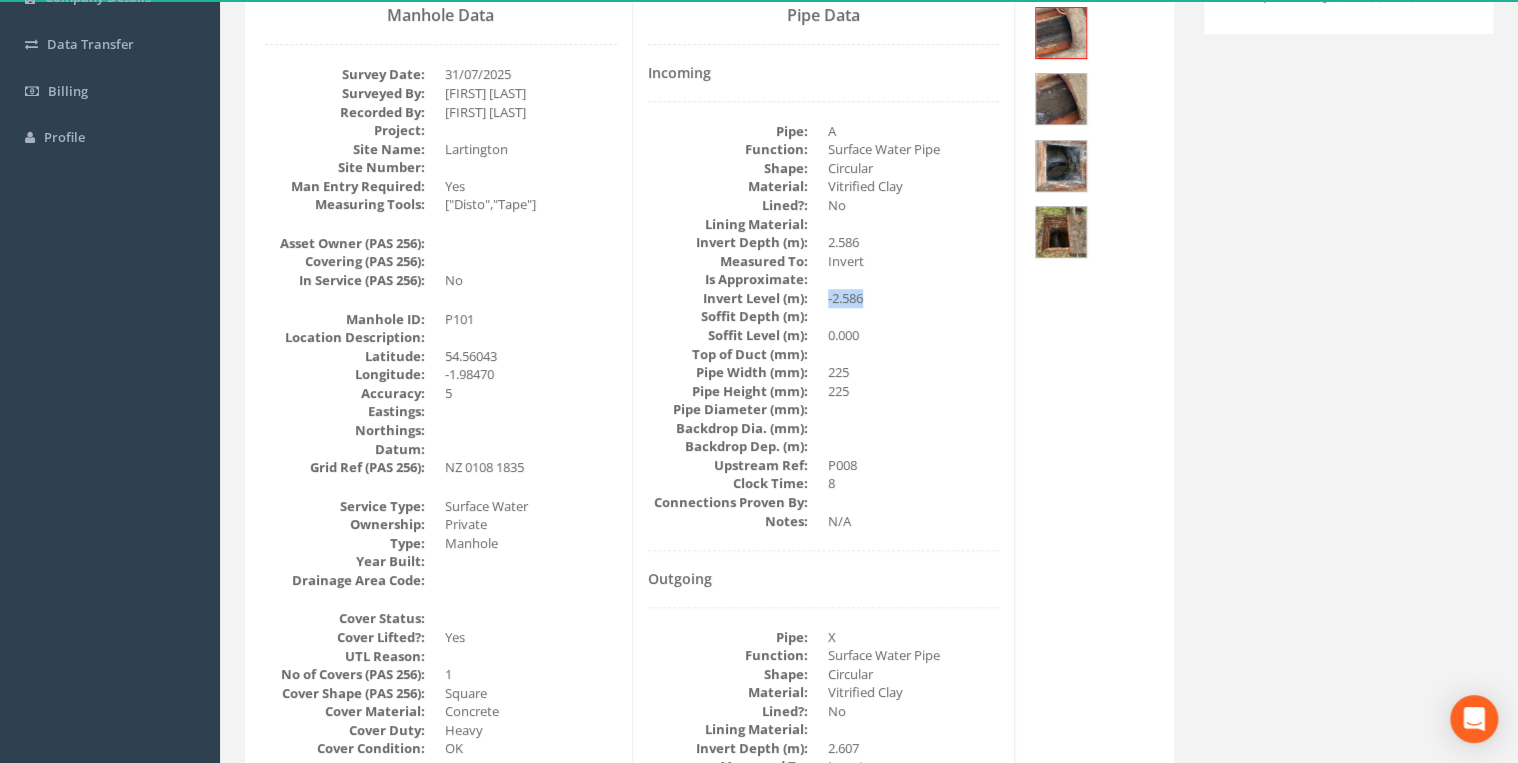 drag, startPoint x: 876, startPoint y: 301, endPoint x: 828, endPoint y: 292, distance: 48.83646 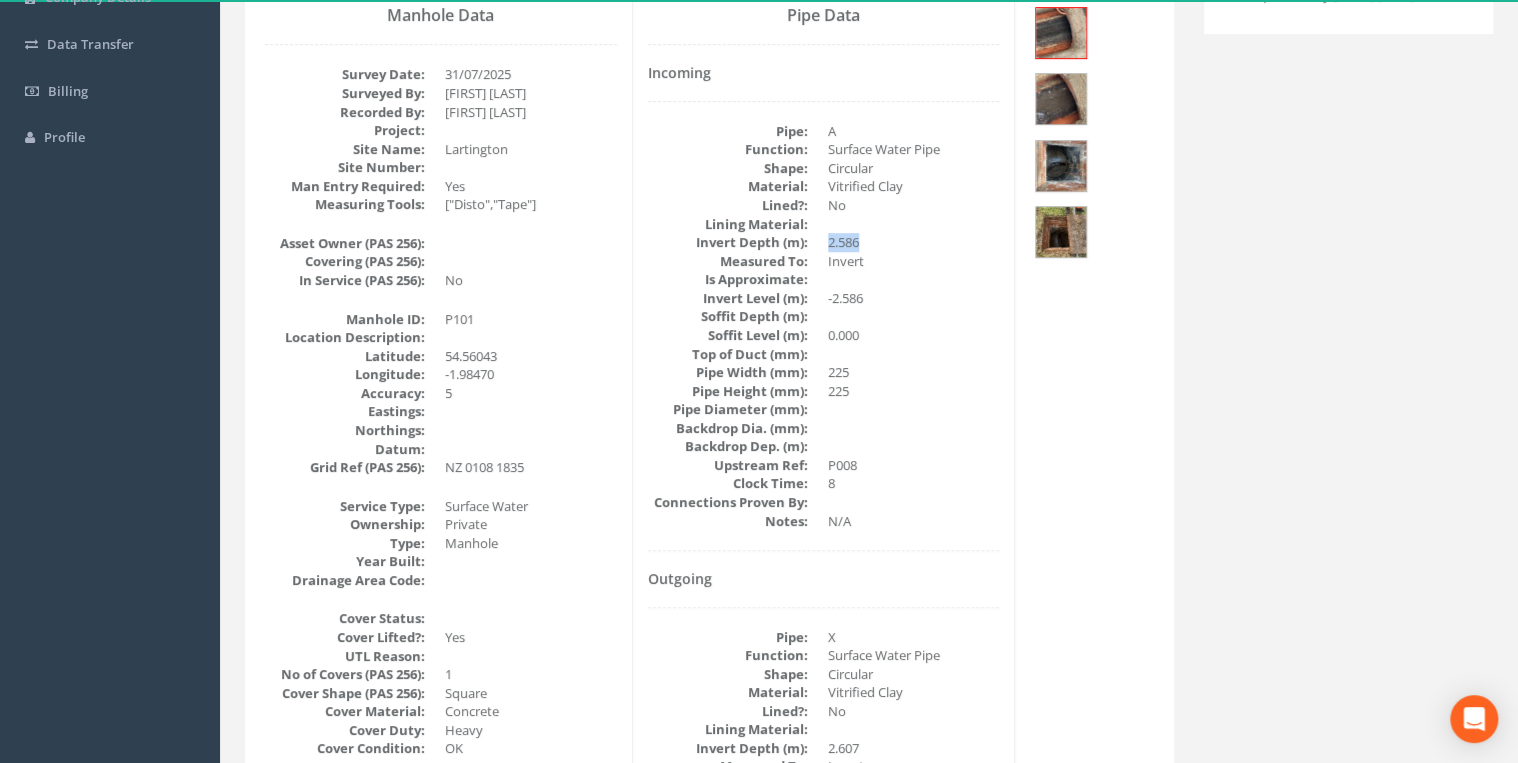 drag, startPoint x: 864, startPoint y: 239, endPoint x: 831, endPoint y: 237, distance: 33.06055 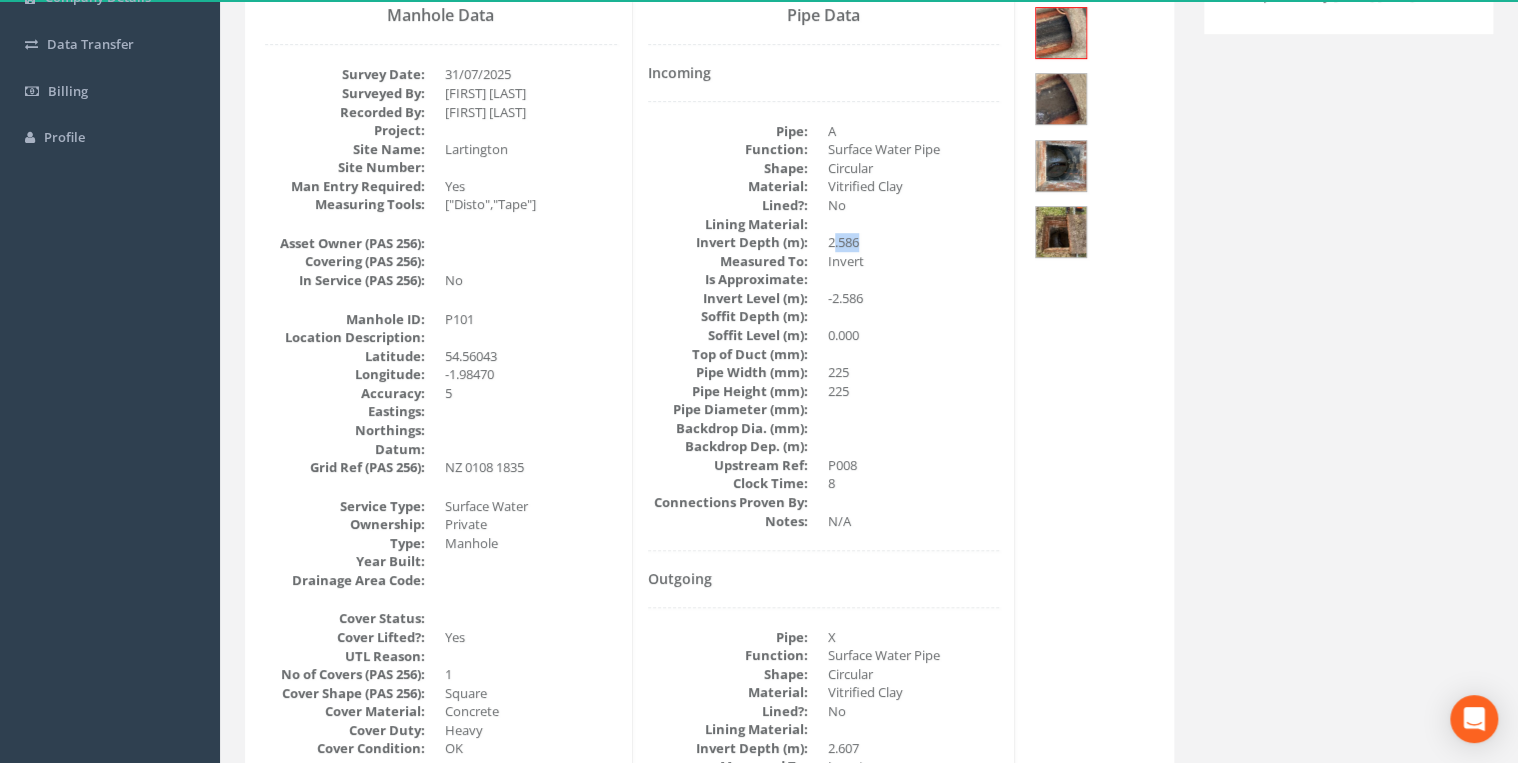 drag, startPoint x: 832, startPoint y: 240, endPoint x: 871, endPoint y: 240, distance: 39 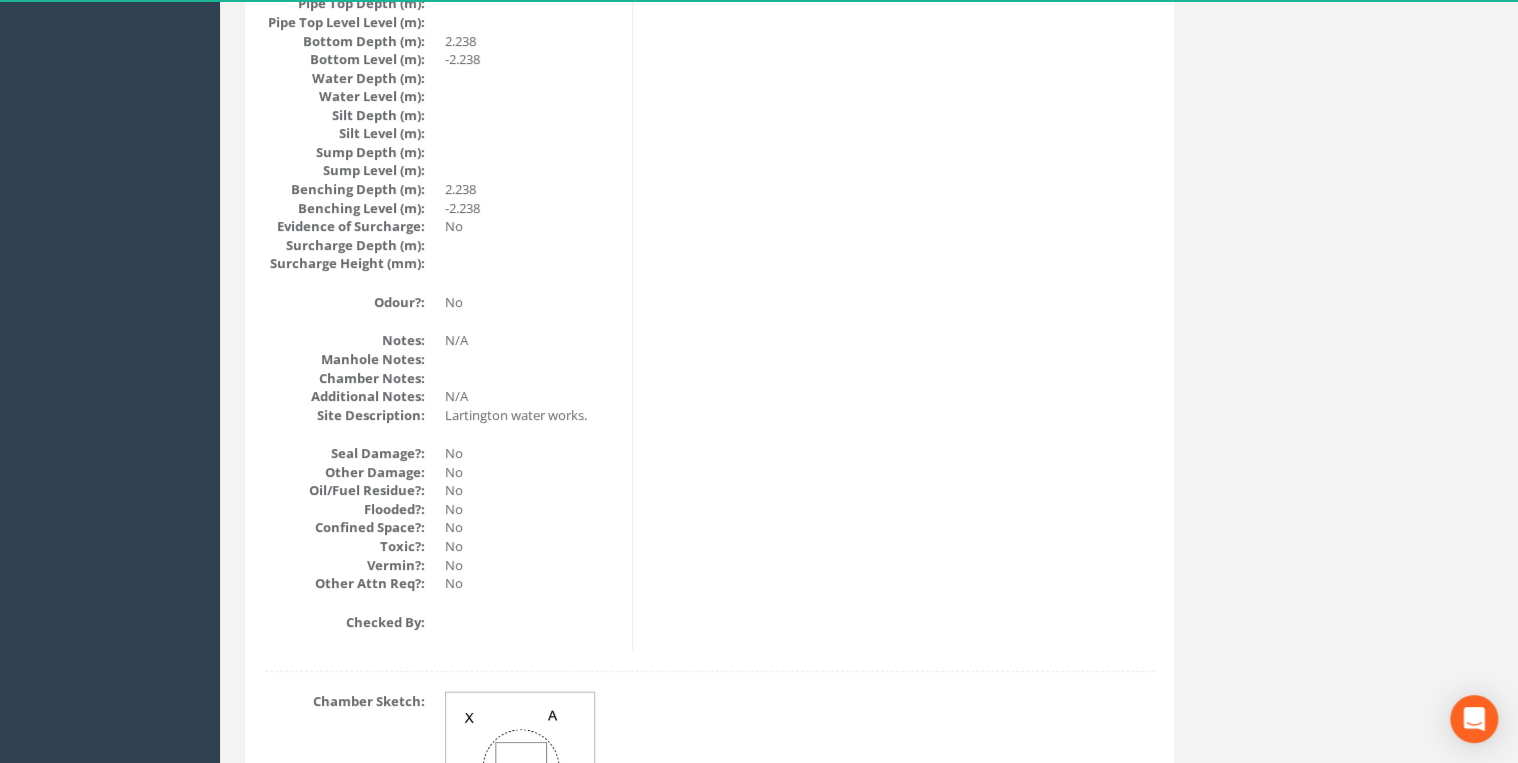 scroll, scrollTop: 2346, scrollLeft: 0, axis: vertical 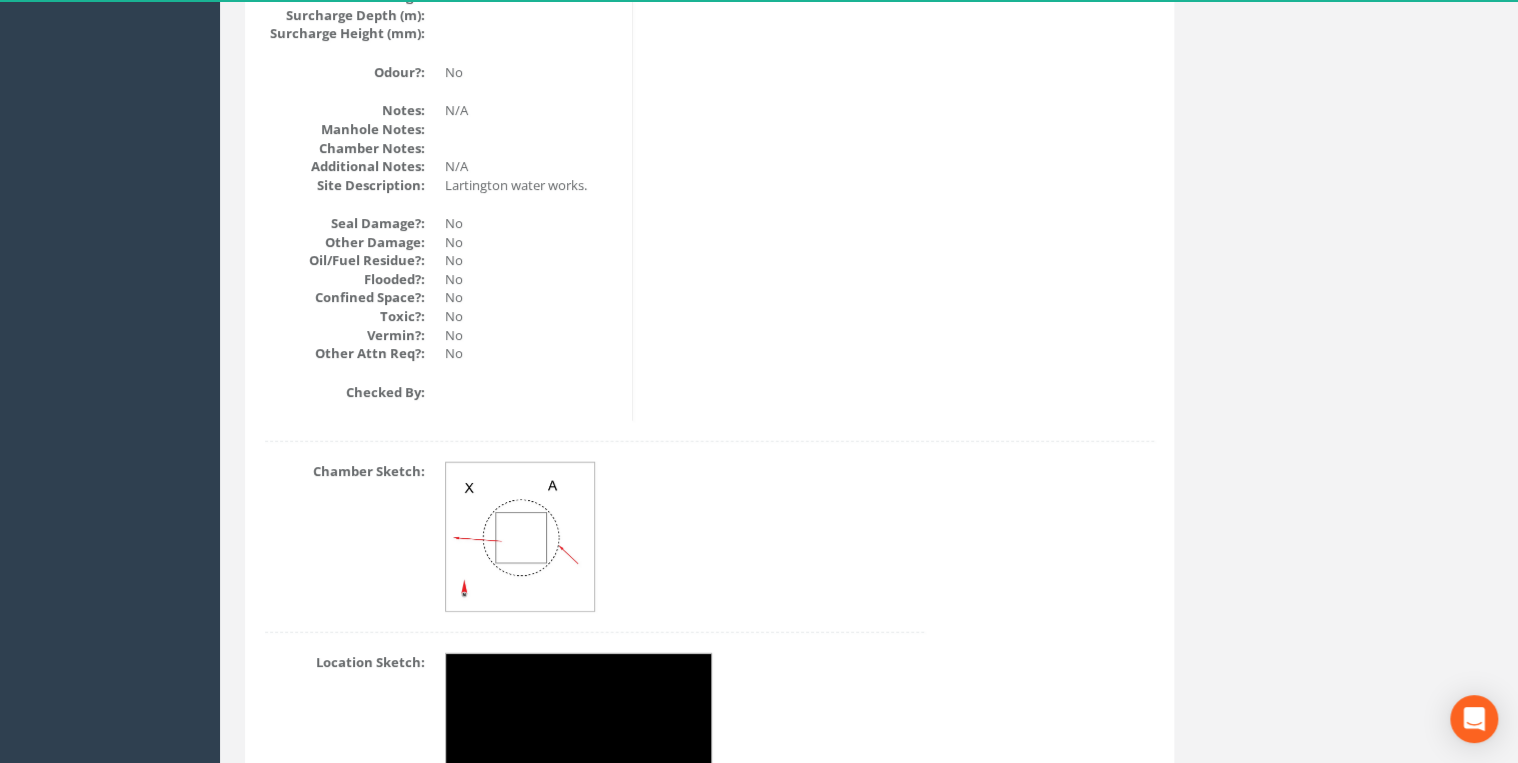 click at bounding box center [521, 538] 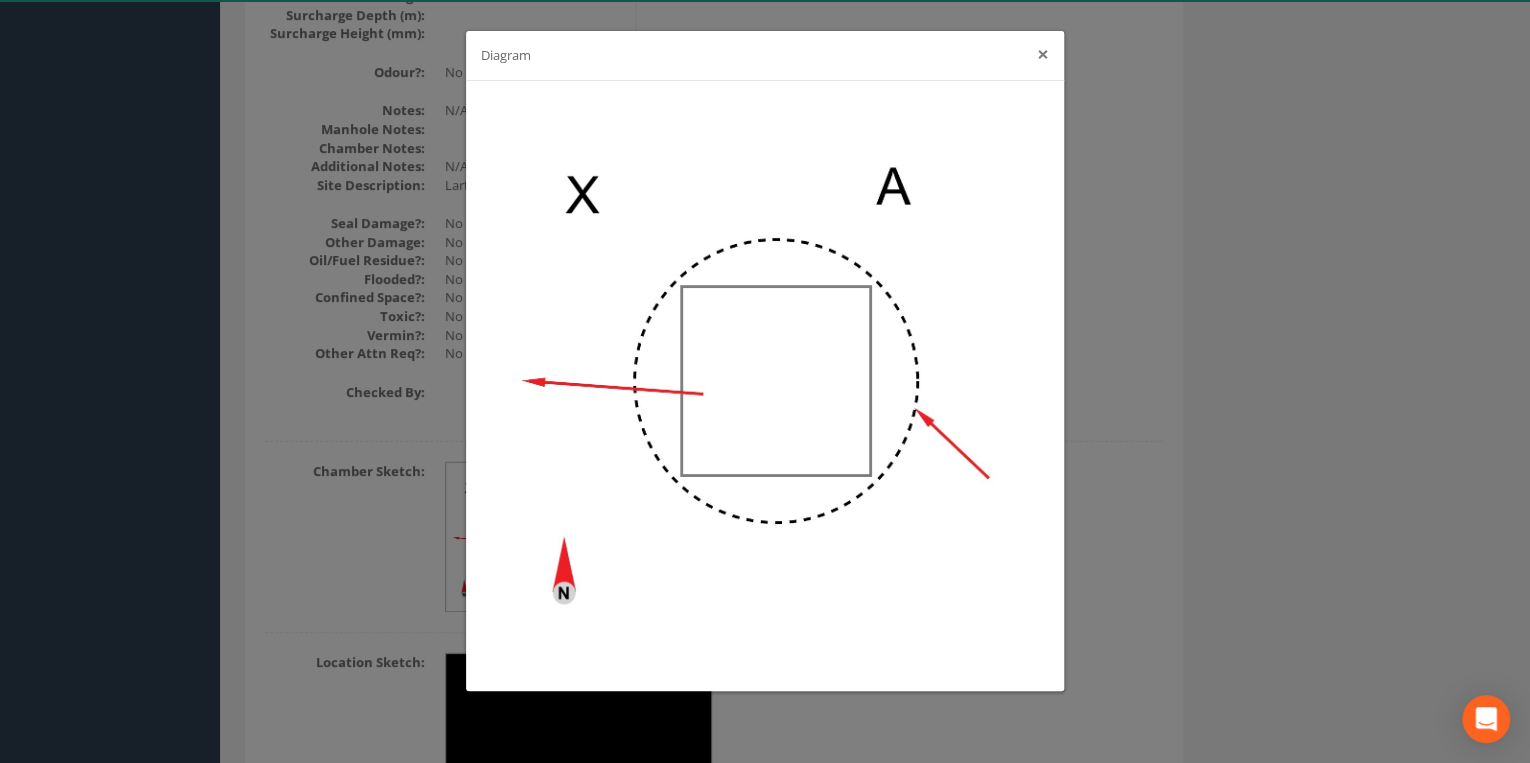 click on "×" at bounding box center (1043, 54) 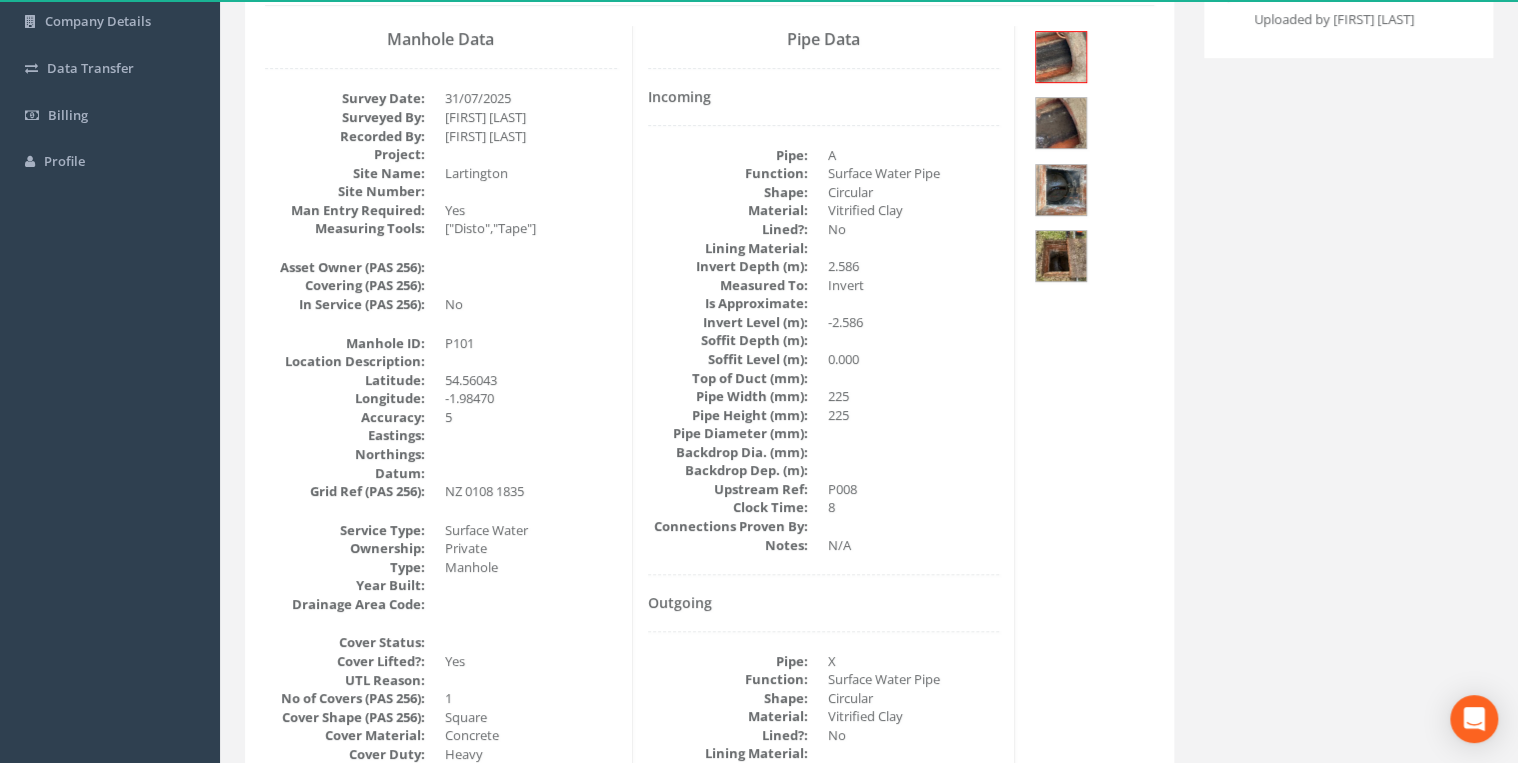 scroll, scrollTop: 0, scrollLeft: 0, axis: both 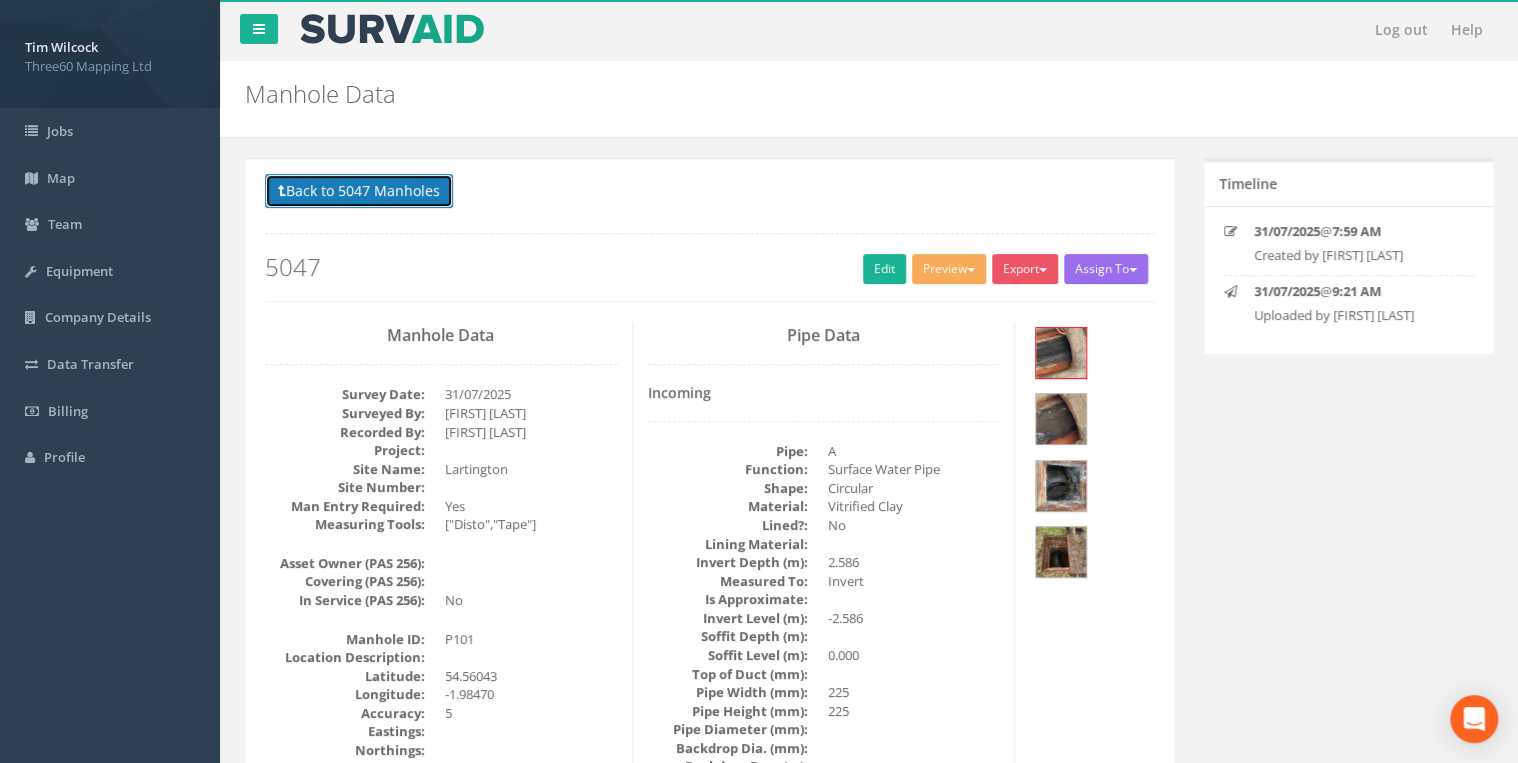 click on "Back to 5047 Manholes" at bounding box center [359, 191] 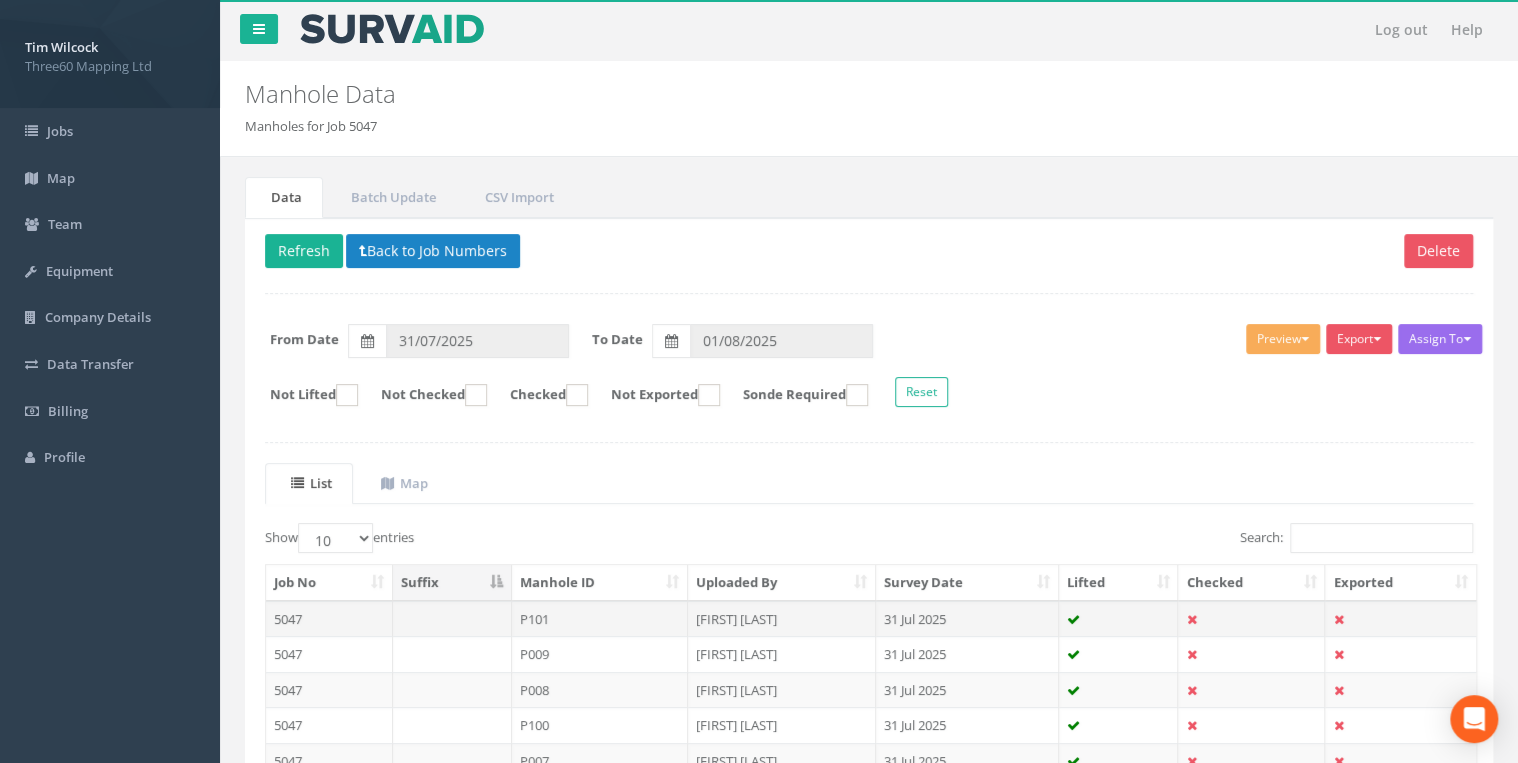 click on "P101" at bounding box center (600, 619) 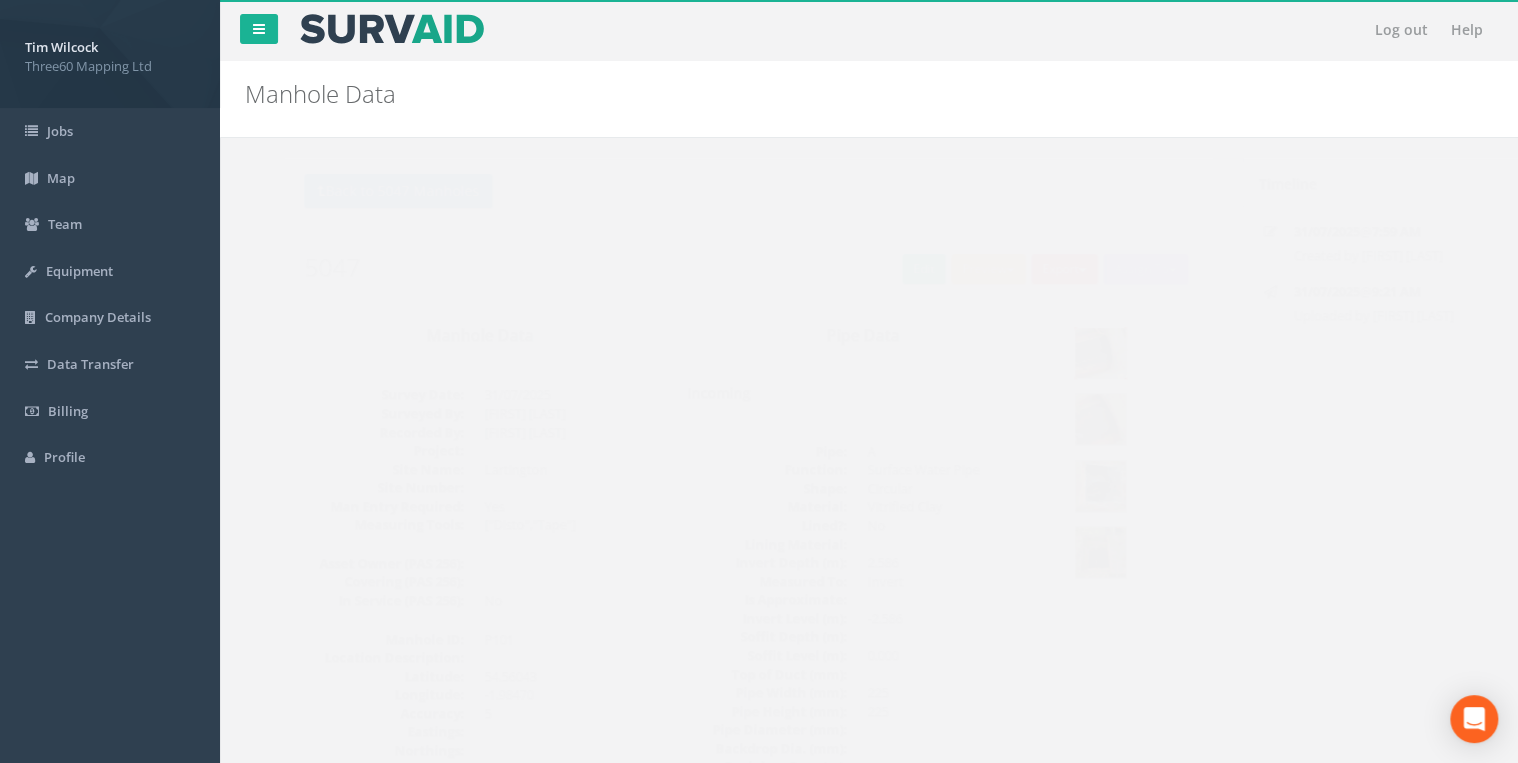 click at bounding box center [1061, 353] 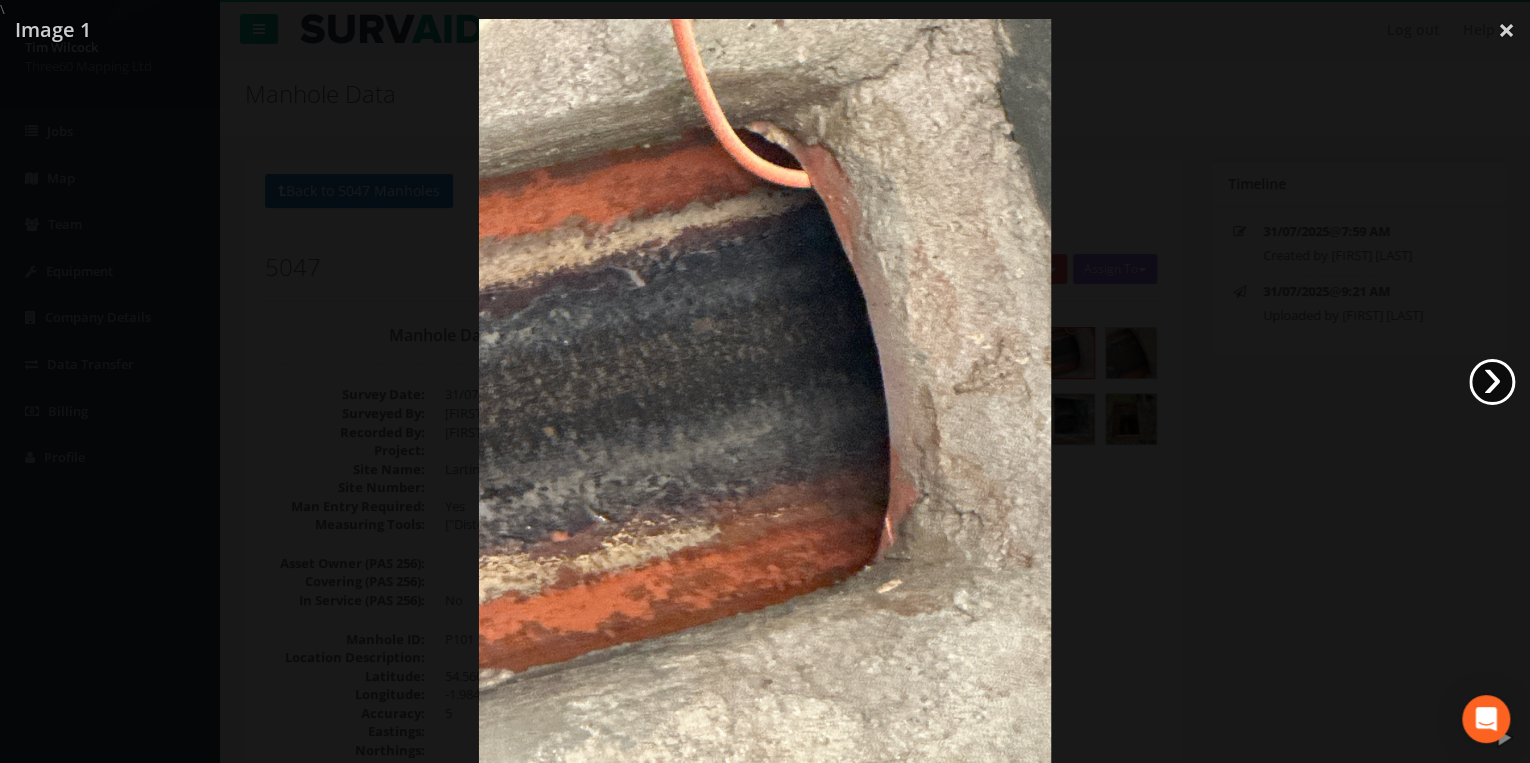 click on "›" at bounding box center [1492, 382] 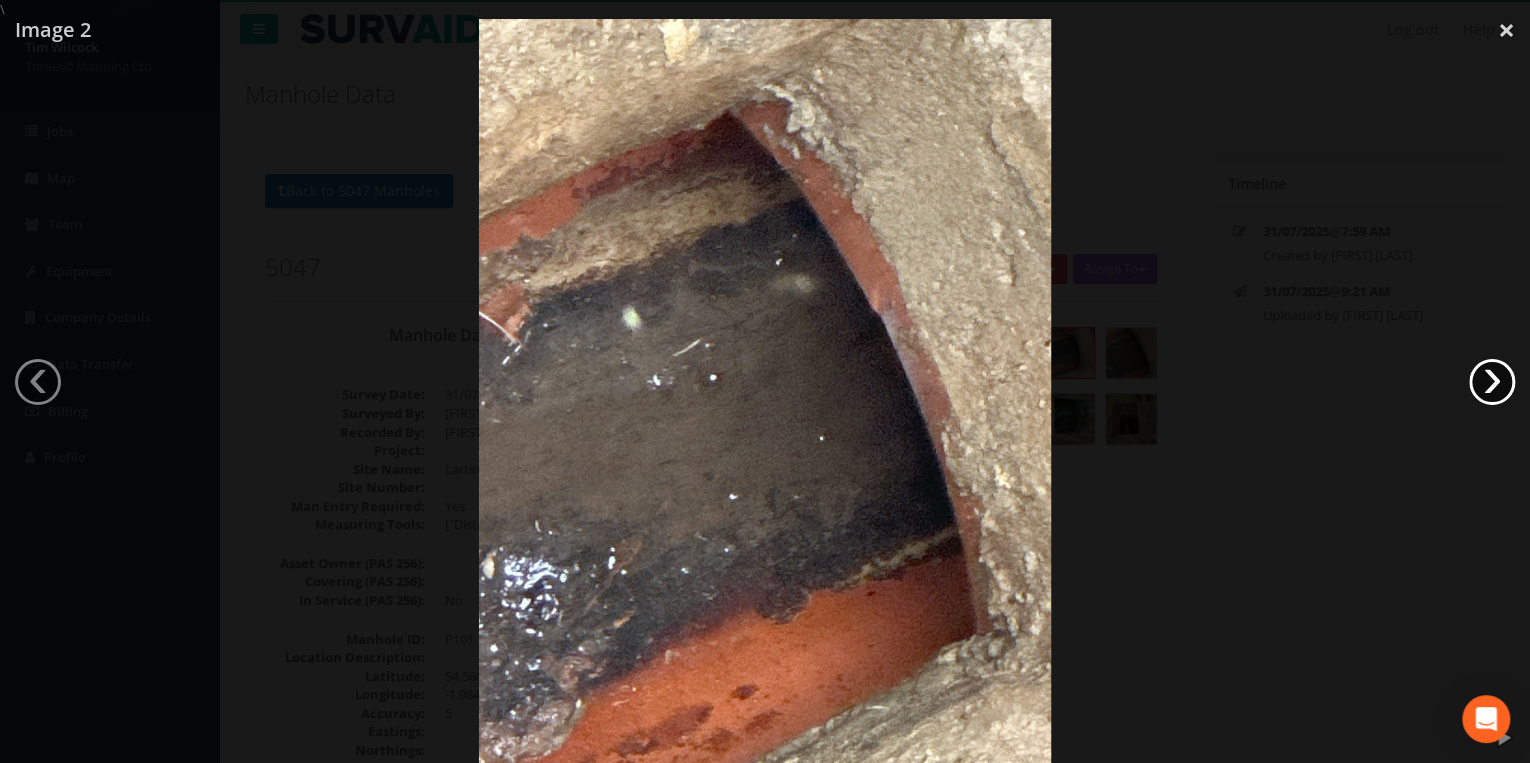 click on "›" at bounding box center [1492, 382] 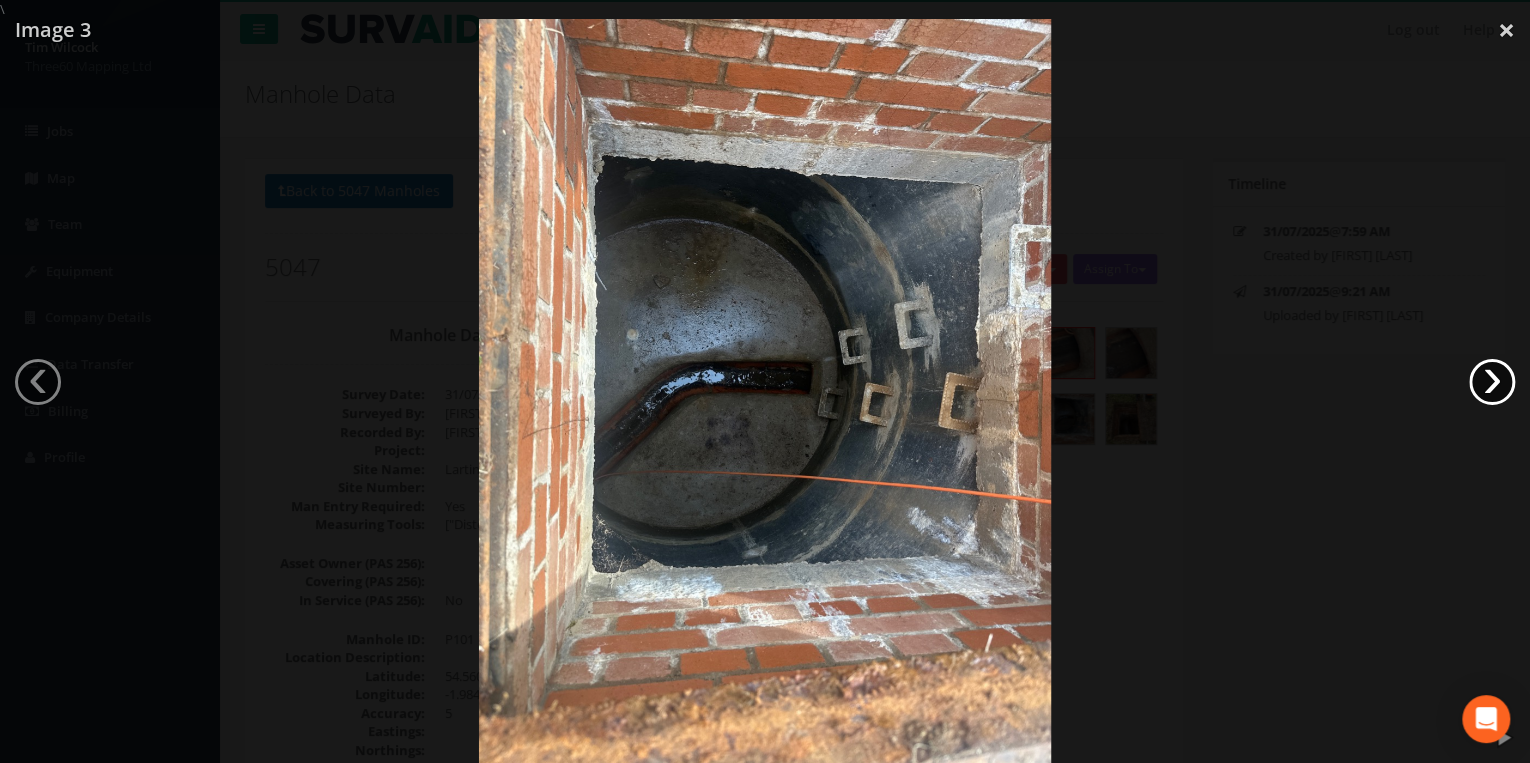 click on "›" at bounding box center (1492, 382) 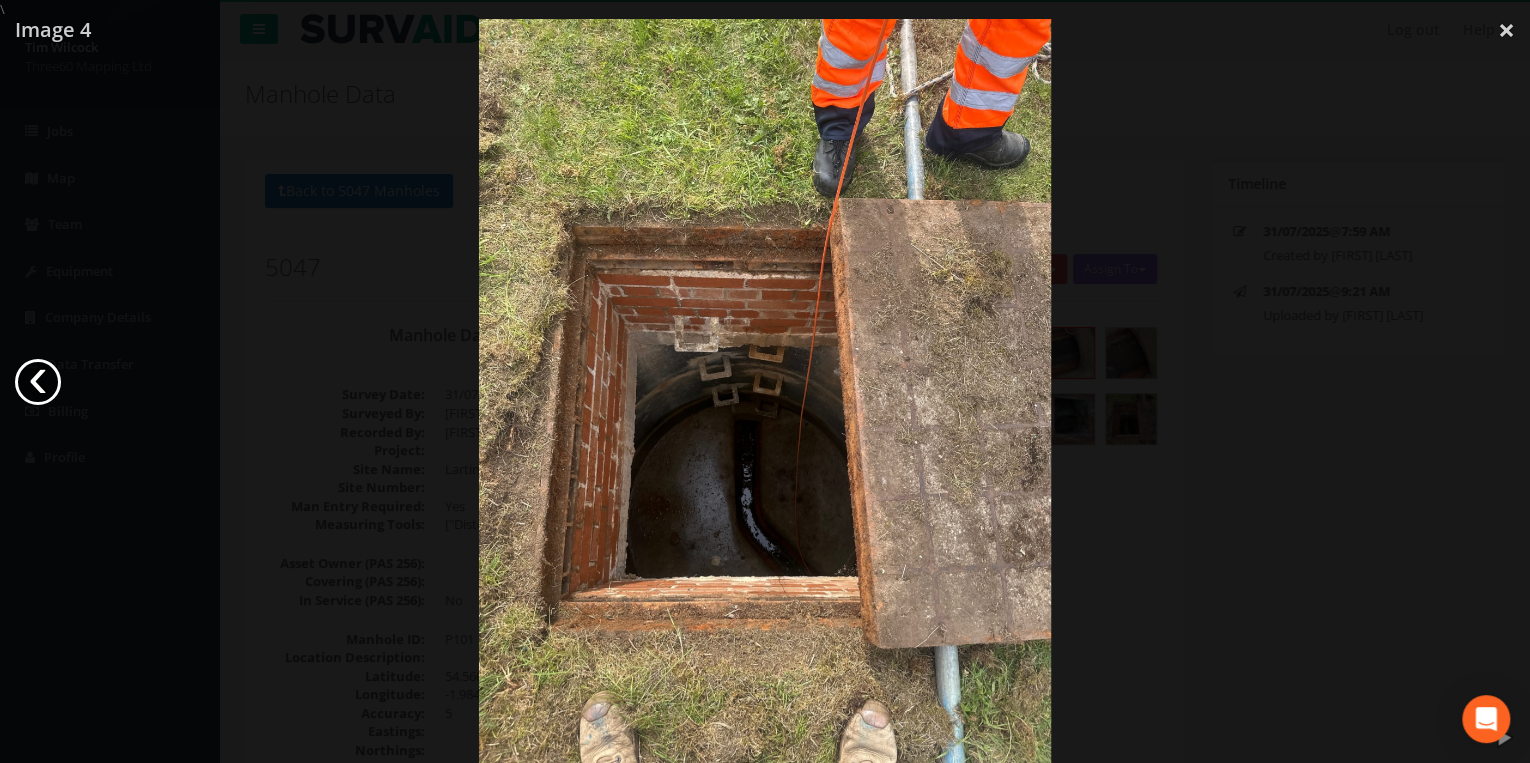 click on "‹" at bounding box center (38, 382) 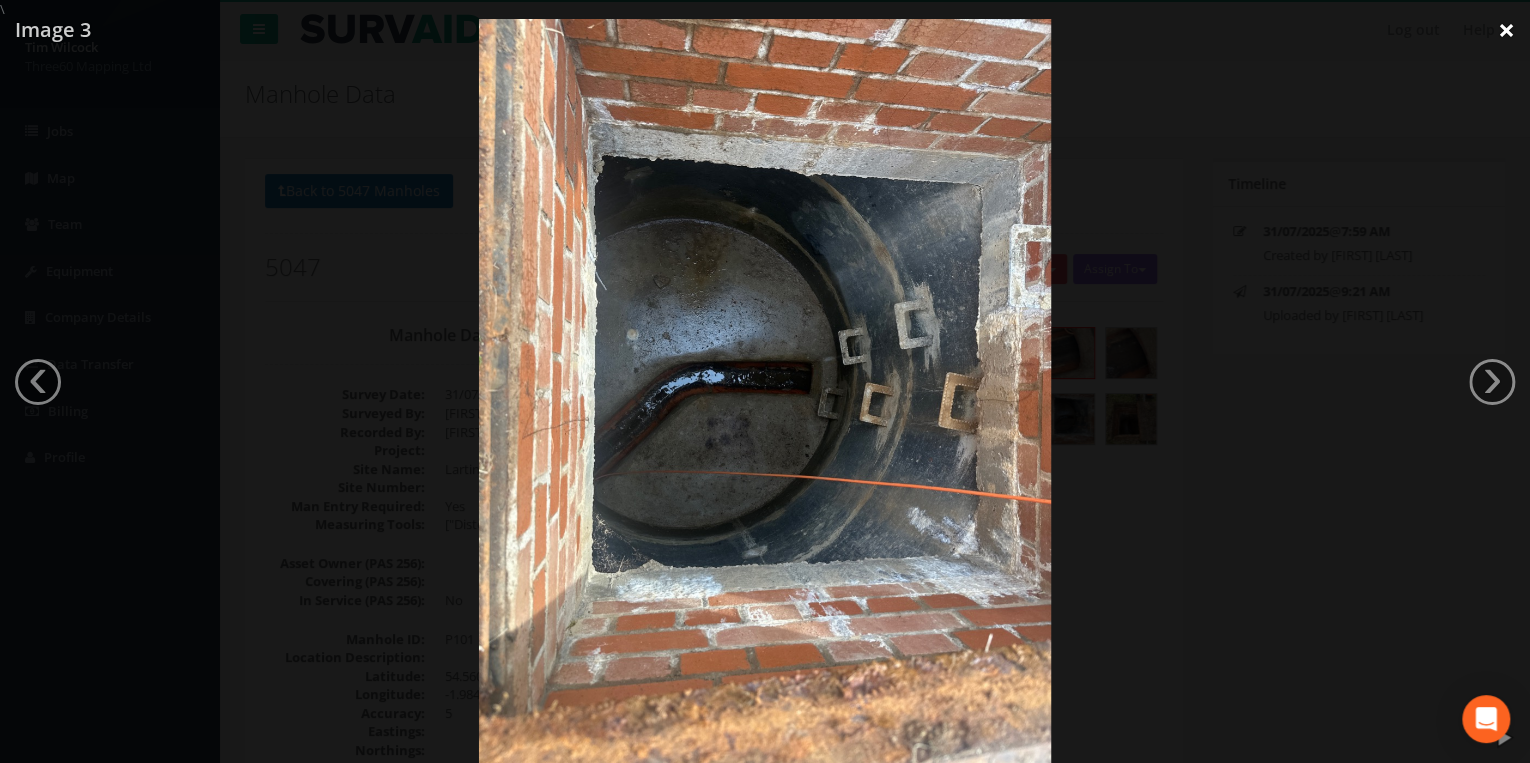 click on "×" at bounding box center (1506, 30) 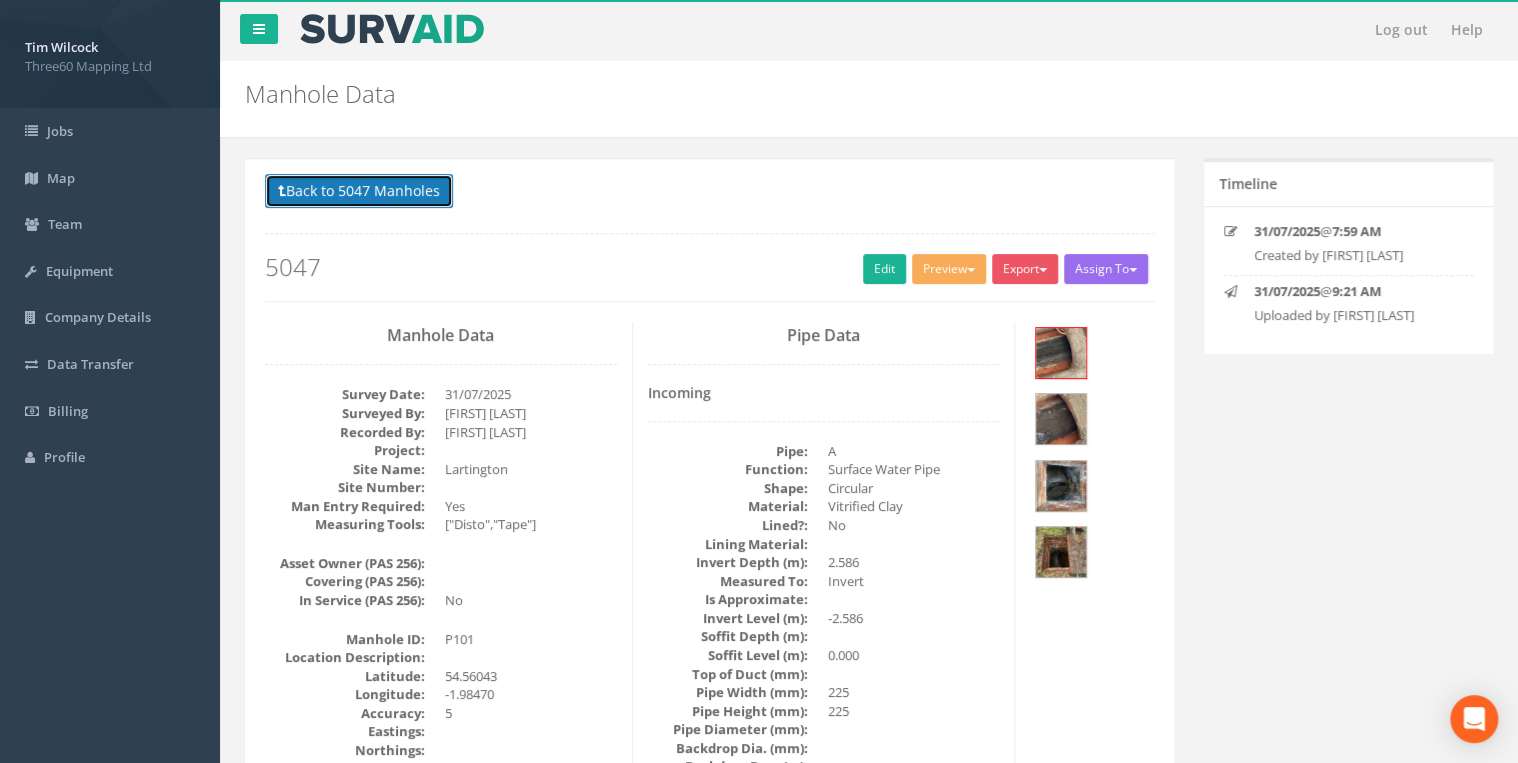 click on "Back to 5047 Manholes" at bounding box center [359, 191] 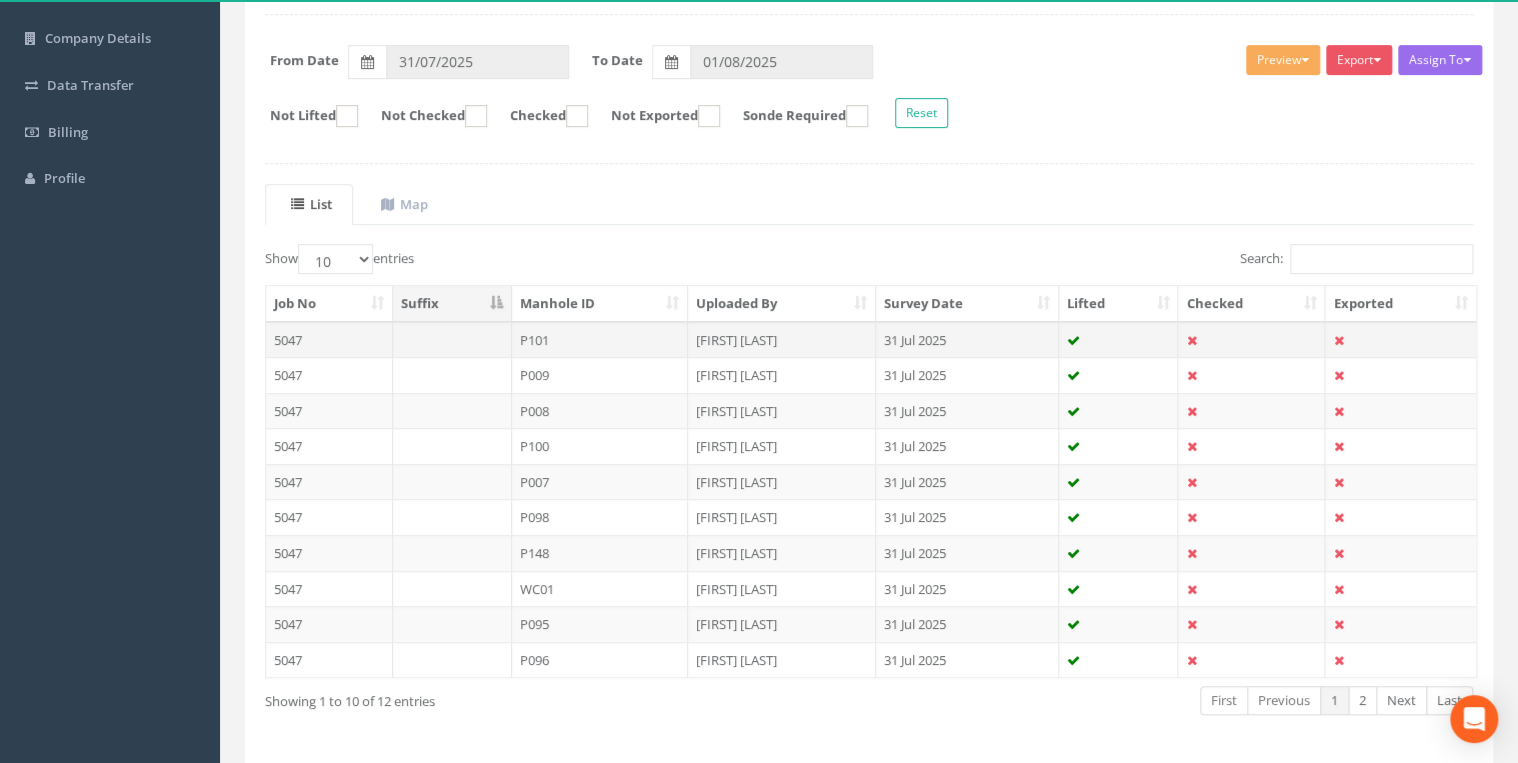 scroll, scrollTop: 347, scrollLeft: 0, axis: vertical 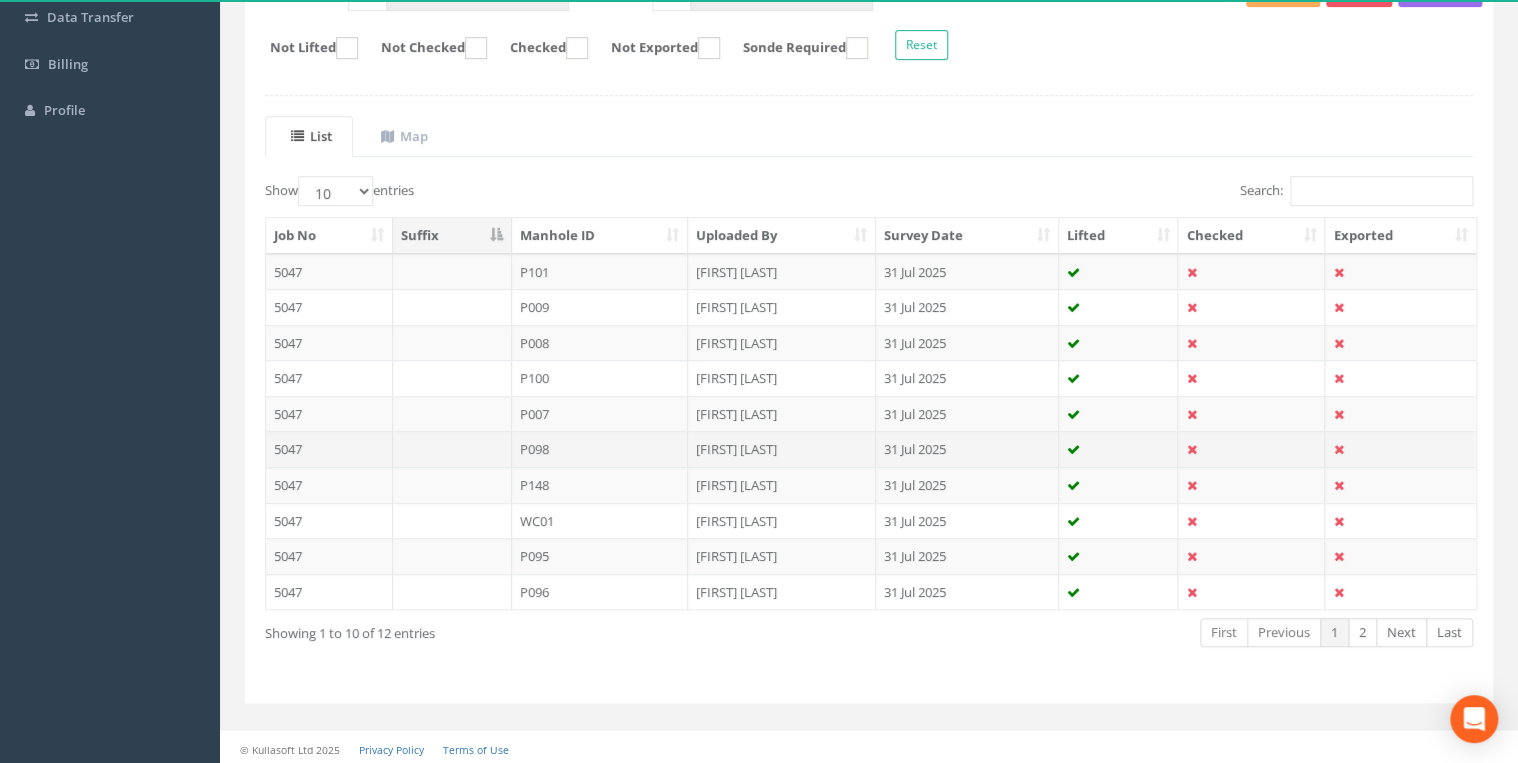 click on "P098" at bounding box center [600, 449] 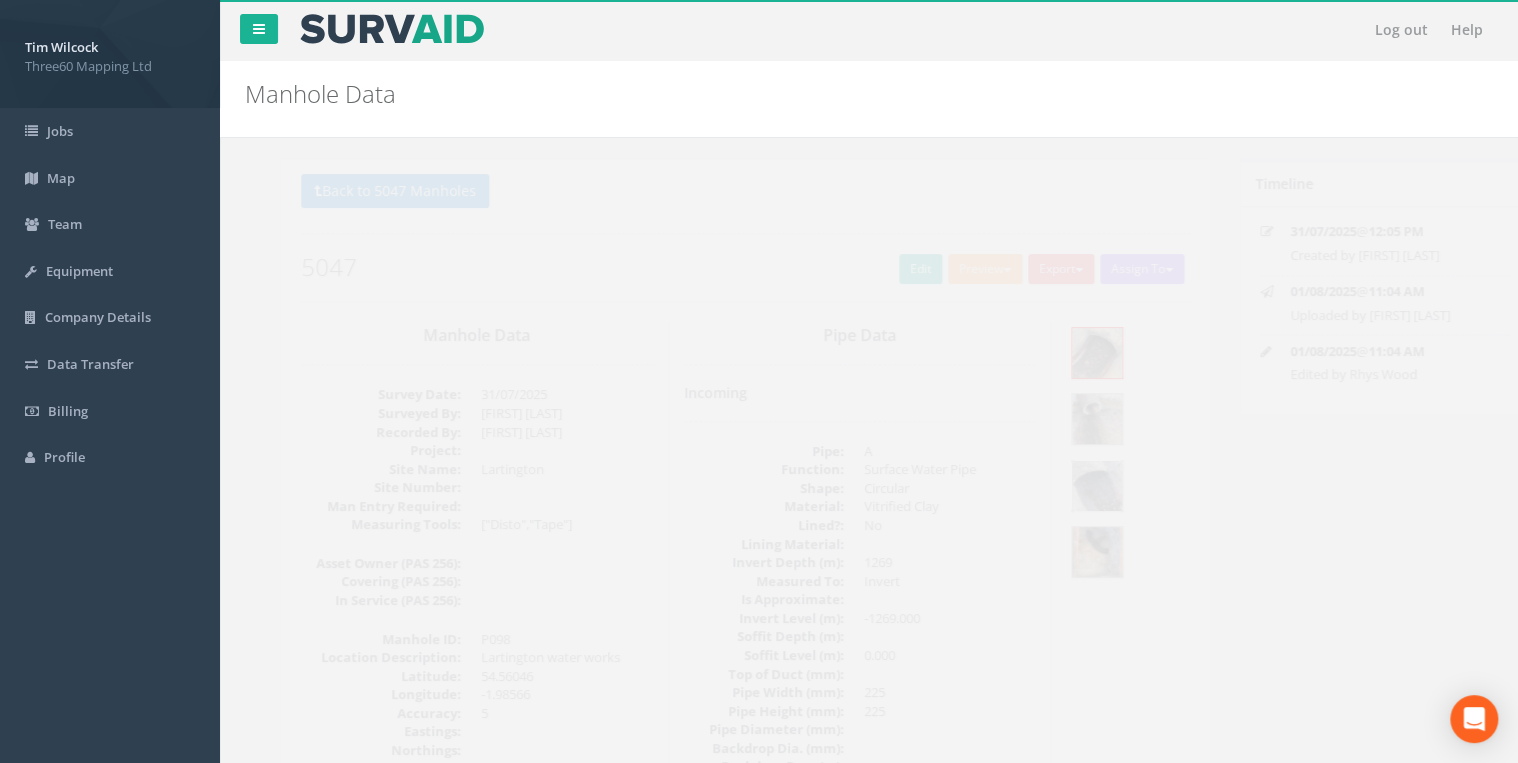 click at bounding box center [1061, 486] 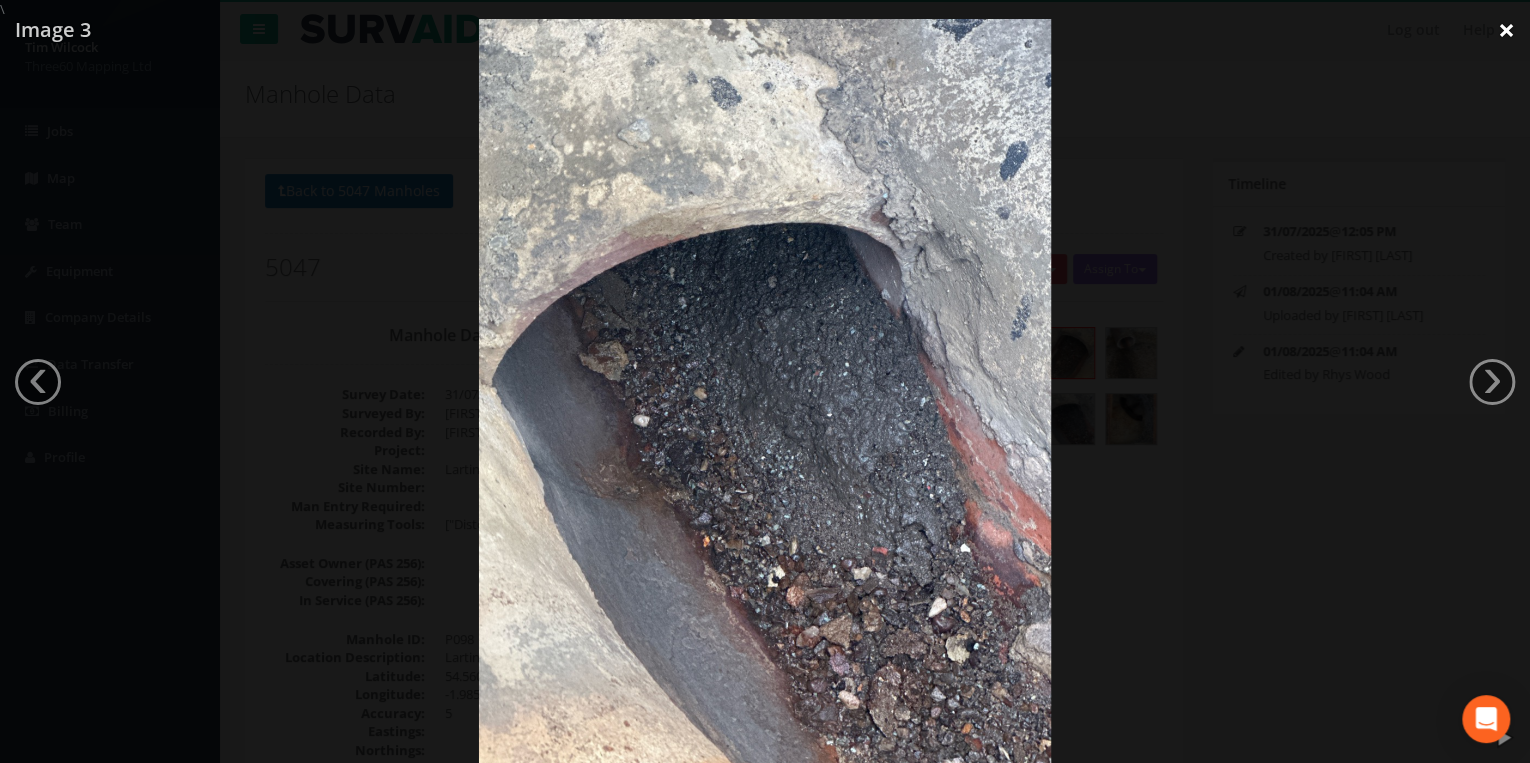 click on "×" at bounding box center (1506, 30) 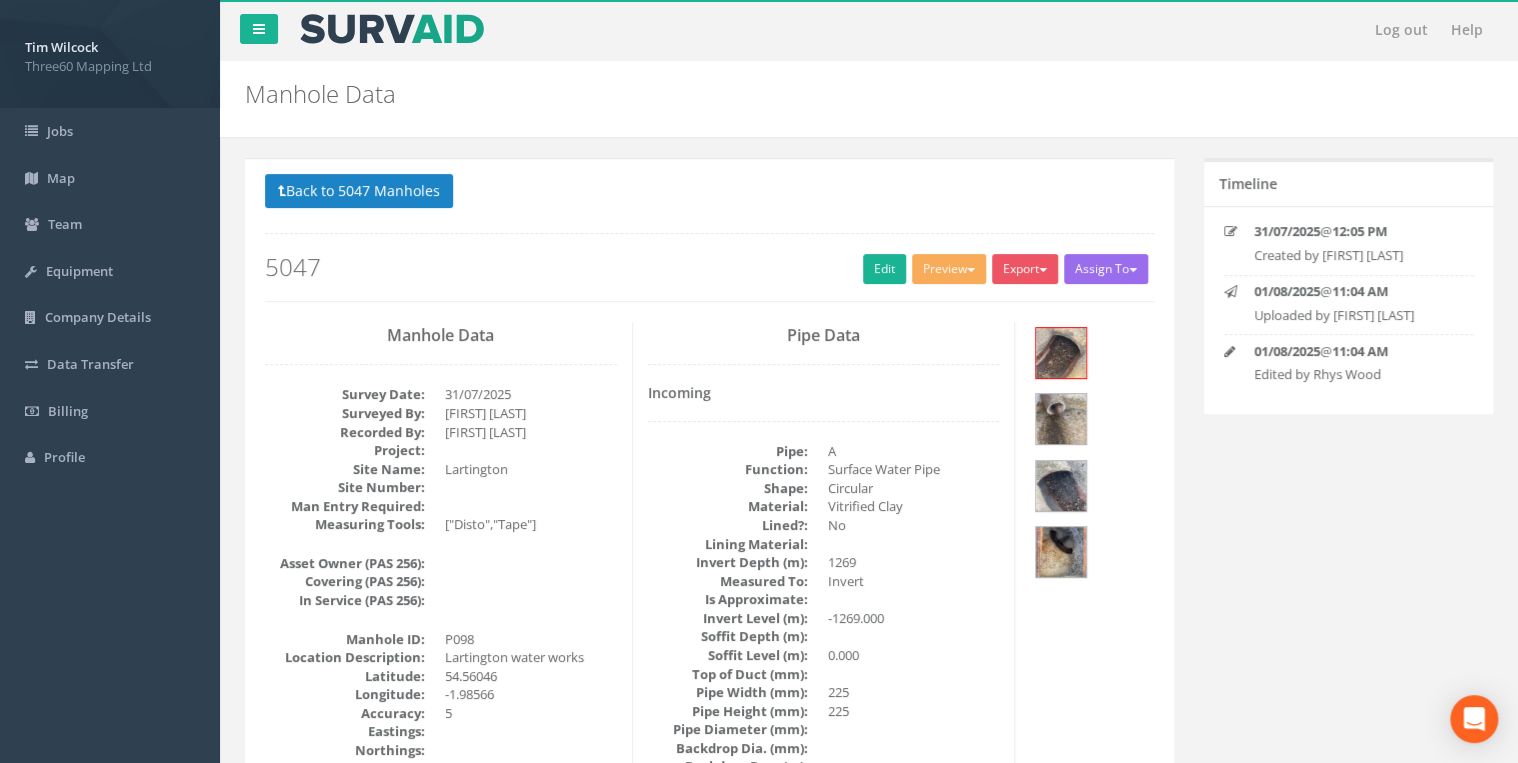 click on "Back to 5047 Manholes       Back to Map           Assign To            No Companies Added          Export            Heathrow   United Utilities       SurvAid IC   SurvAid Manhole            Preview            Heathrow   United Utilities       SurvAid IC   SurvAid Manhole         Edit   5047" at bounding box center (709, 237) 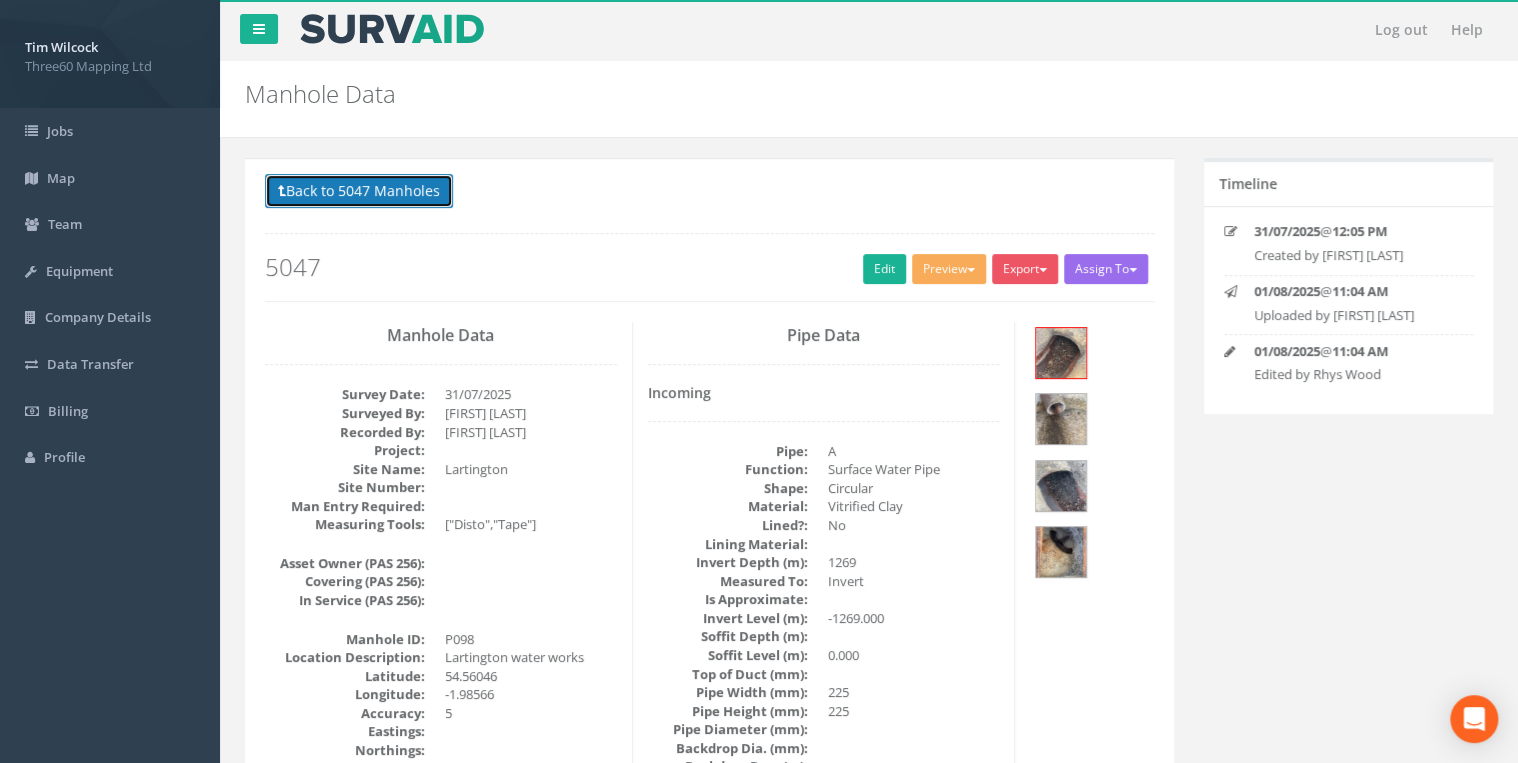 click on "Back to 5047 Manholes" at bounding box center [359, 191] 